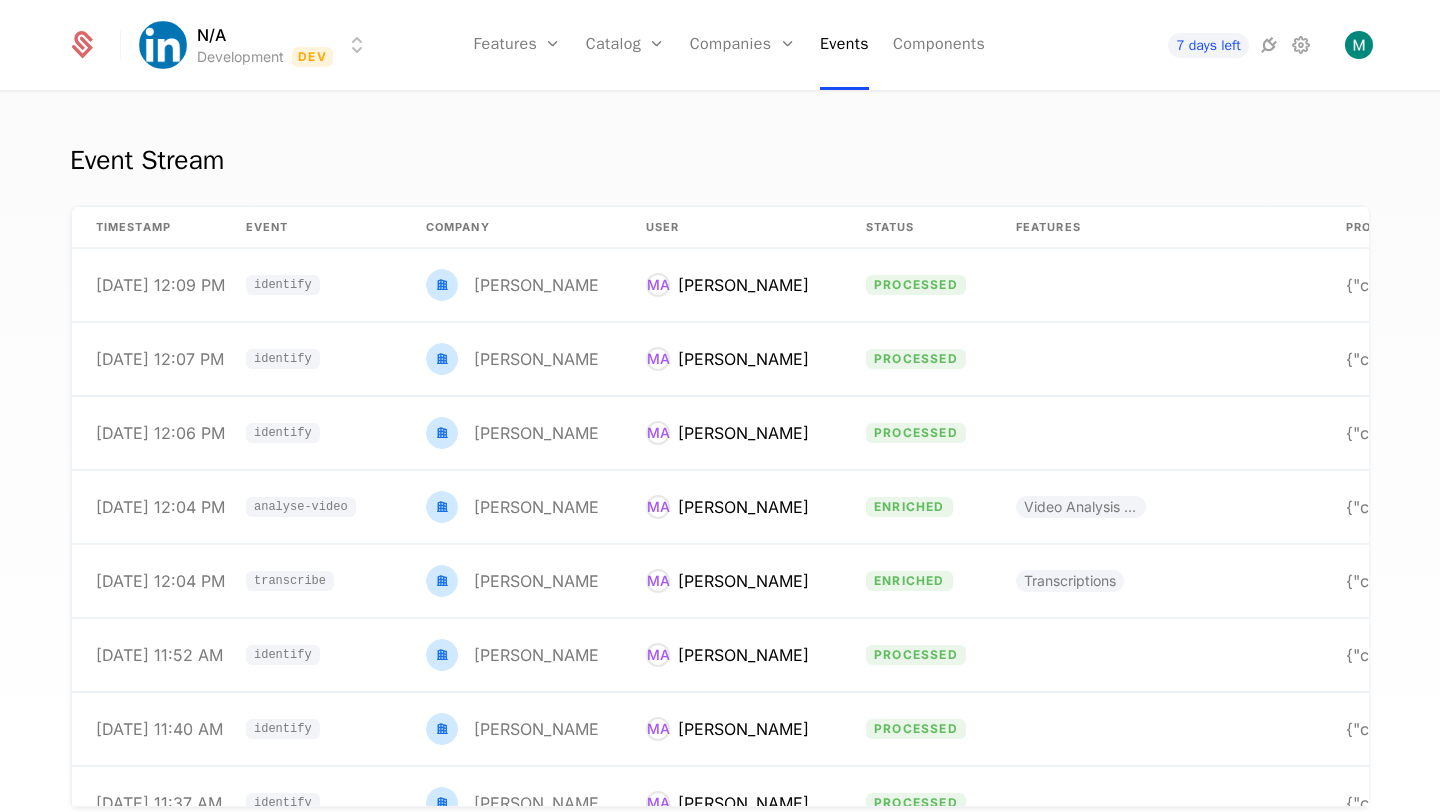 scroll, scrollTop: 0, scrollLeft: 0, axis: both 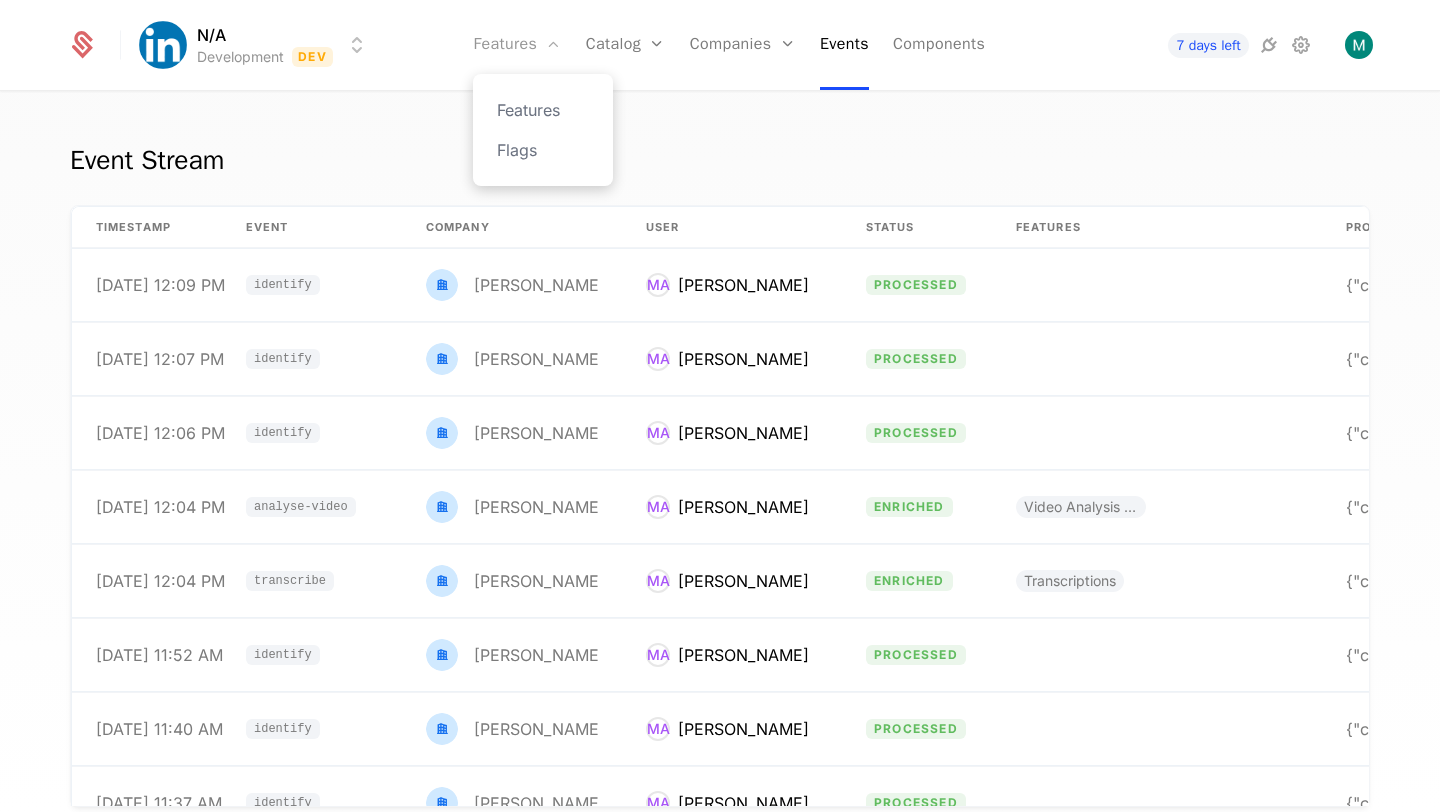 click on "Features" at bounding box center [517, 45] 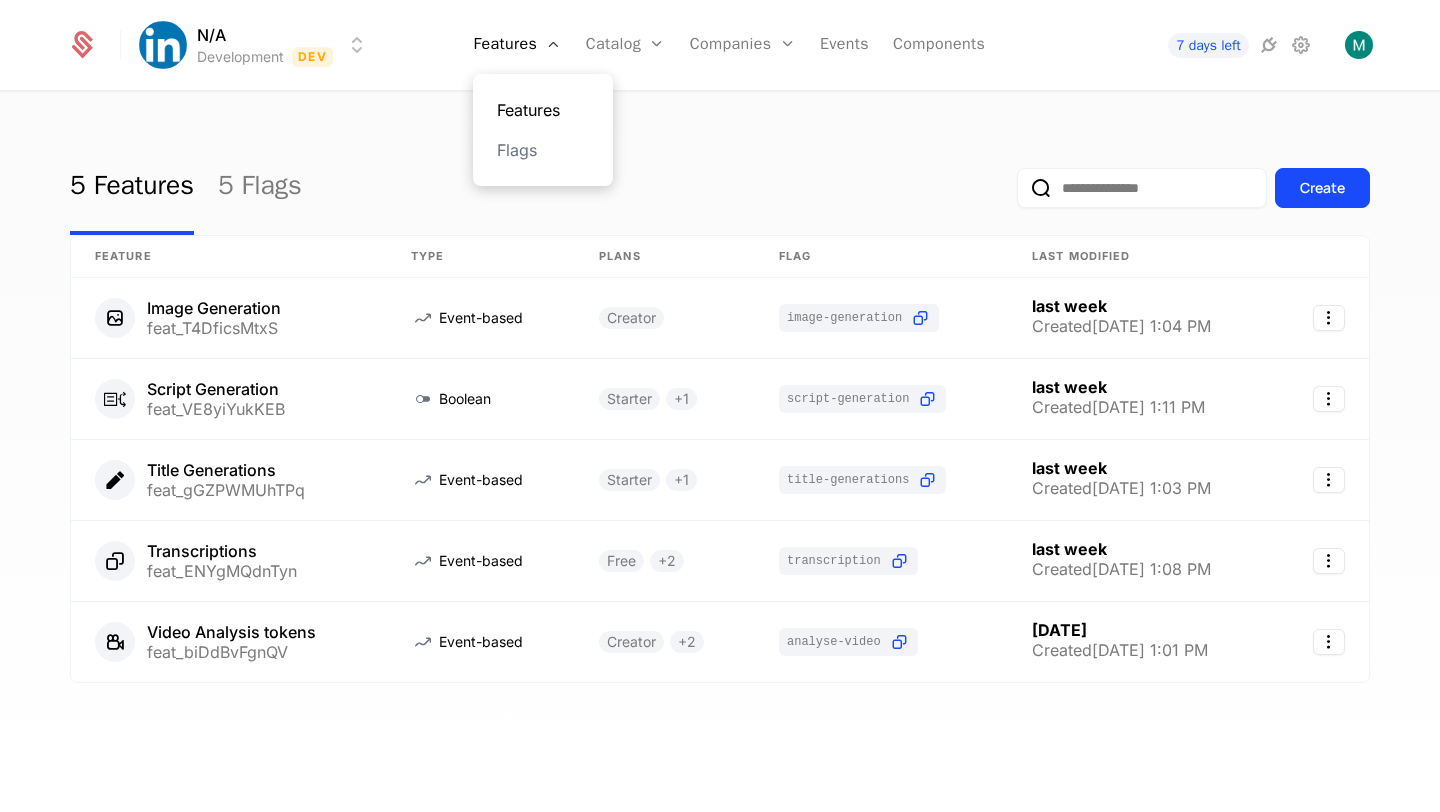 click on "Features" at bounding box center (543, 110) 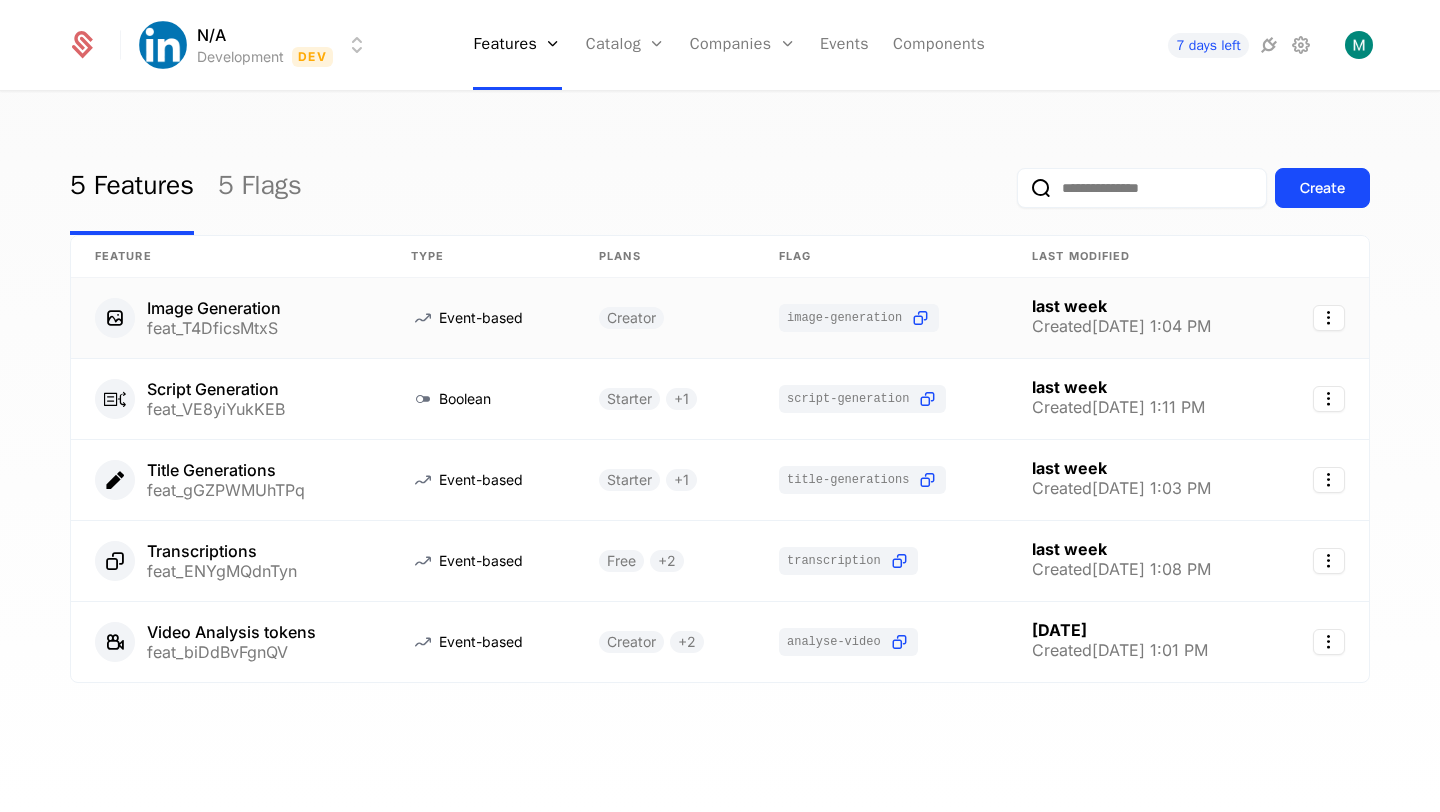 click on "image-generation" at bounding box center (881, 318) 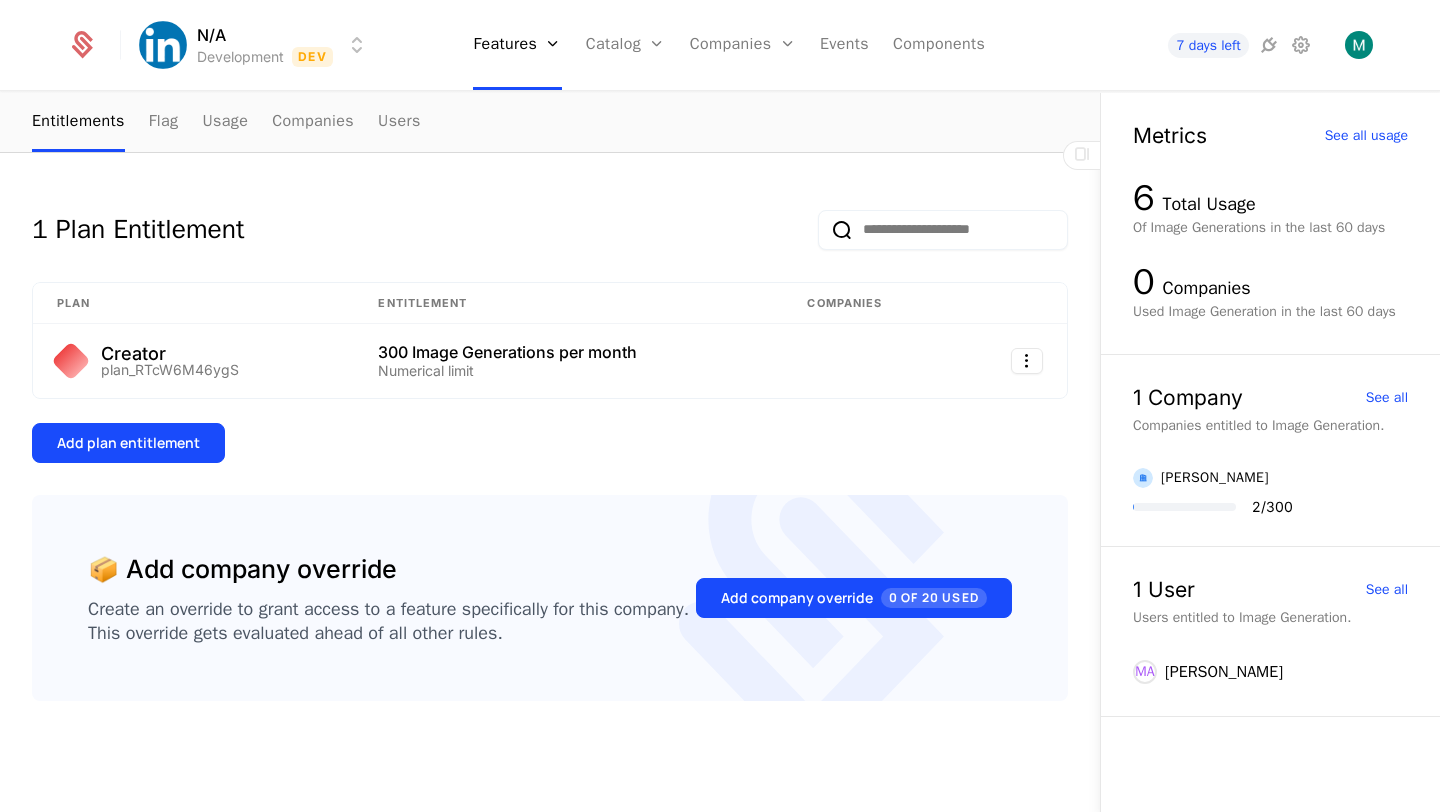 scroll, scrollTop: 0, scrollLeft: 0, axis: both 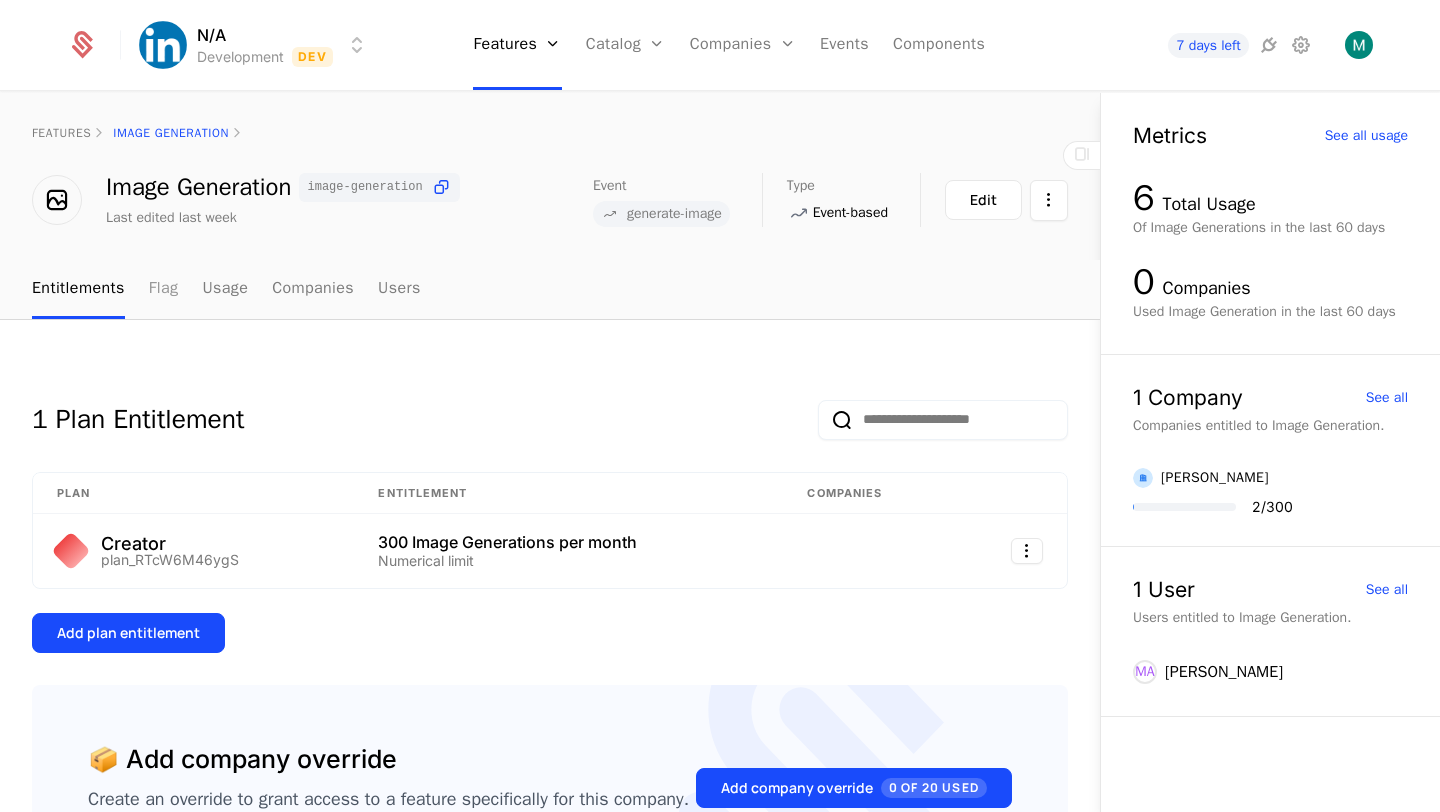 click on "Flag" at bounding box center [164, 289] 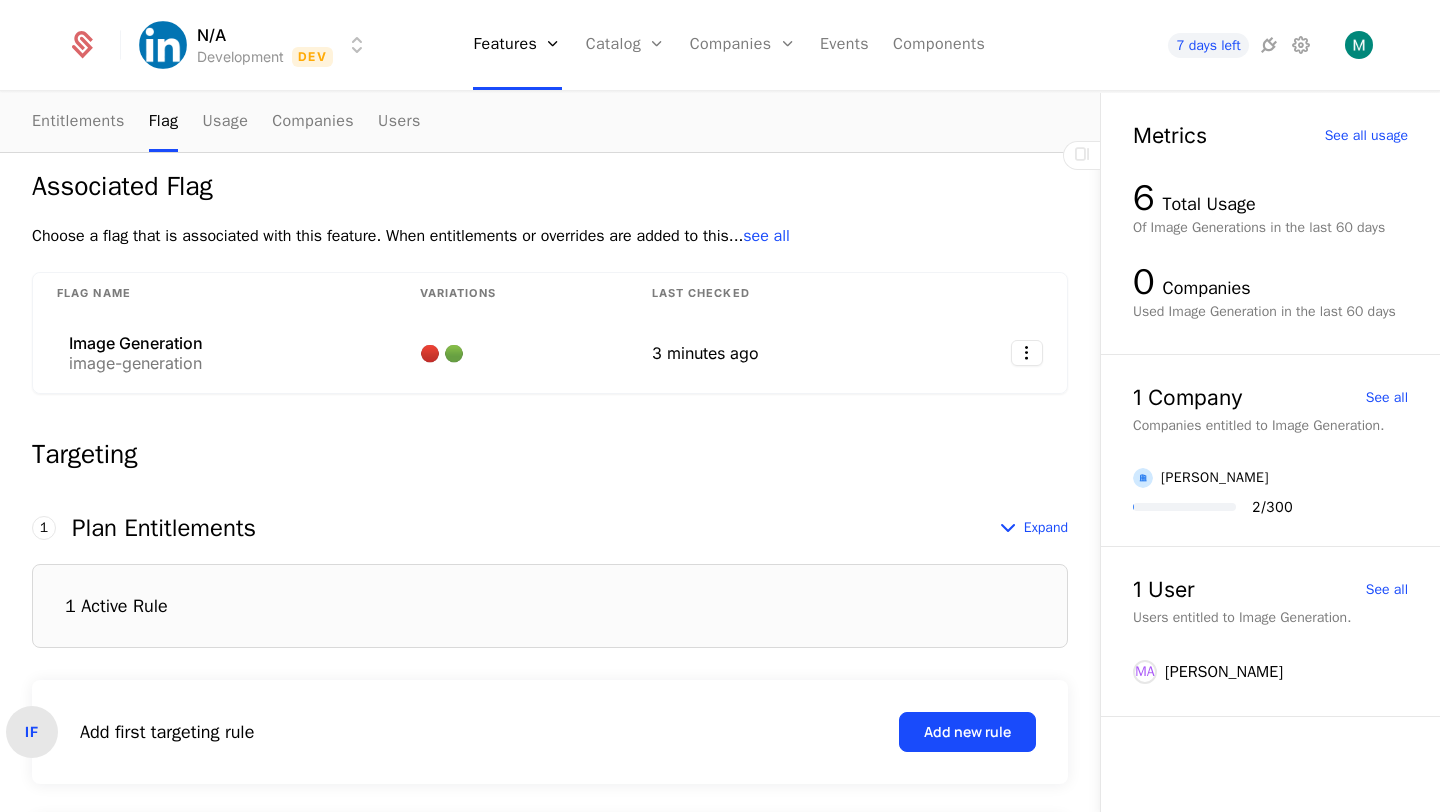 scroll, scrollTop: 230, scrollLeft: 0, axis: vertical 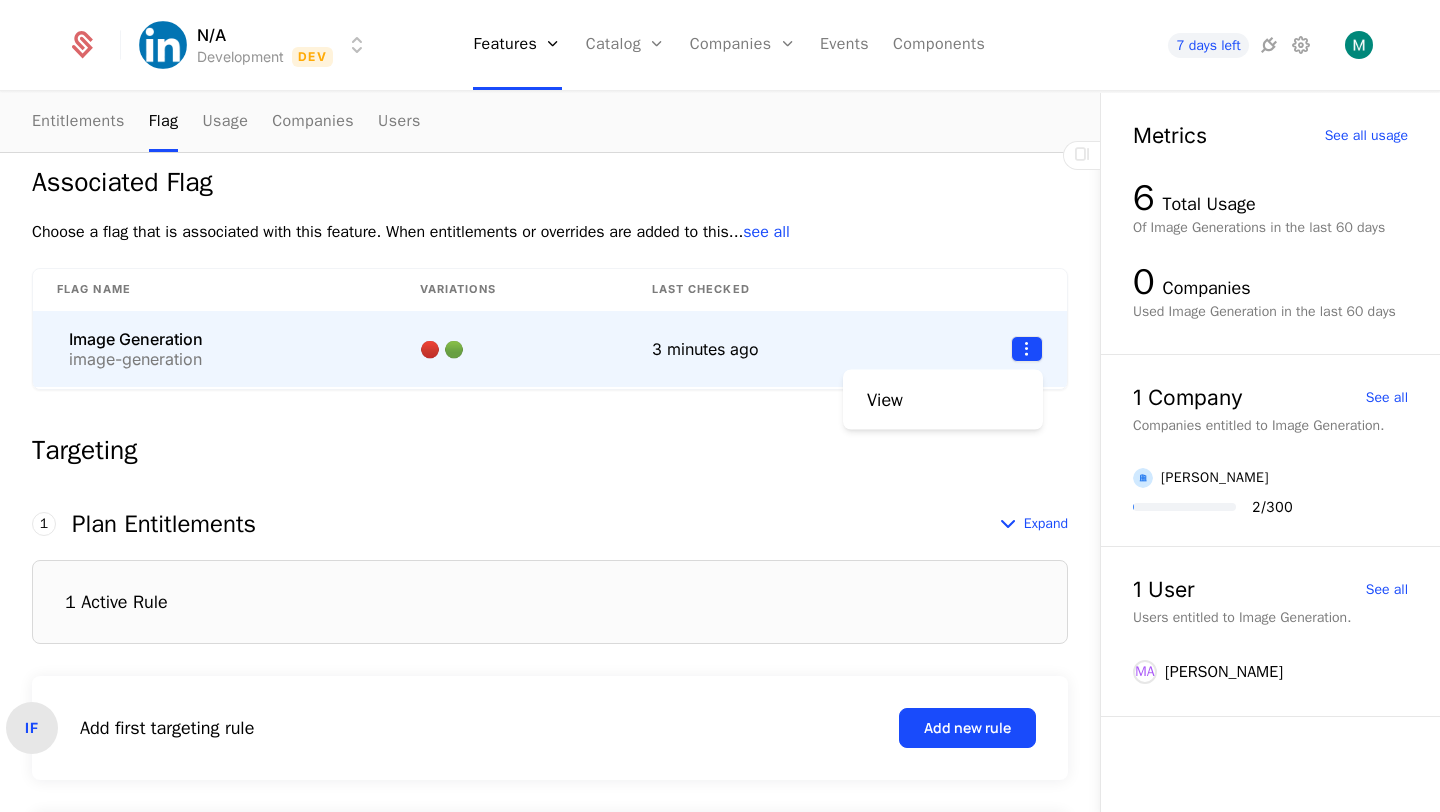 click on "N/A Development Dev Features Features Flags Catalog Plans Add Ons Configuration Companies Companies Users Events Components 7 days left features Image Generation Image Generation image-generation Last edited last week Event generate-image Type Event-based Maintainer [PERSON_NAME] Edit Entitlements Flag Usage Companies Users Associated Flag Choose a flag that is associated with this feature. When entitlements or overrides are added to this ... see all Flag Name Variations Last Checked Image Generation image-generation 🔴 🟢 3 minutes ago Targeting 1 This number reflects this rule’s evaluation order. Schematic evaluates first to last. Plan Entitlements Expand   1 Active Rule IF Add first targeting rule Add new rule Default Rule ELSE Value 🔴  False Metrics See all usage 6 Total Usage Of Image Generations in the last 60 days 0 Companies Used Image Generation in the last 60 days 1 Company See all Companies entitled to Image Generation. [PERSON_NAME] 2 / 300 1 User See all MA [PERSON_NAME]" at bounding box center (720, 406) 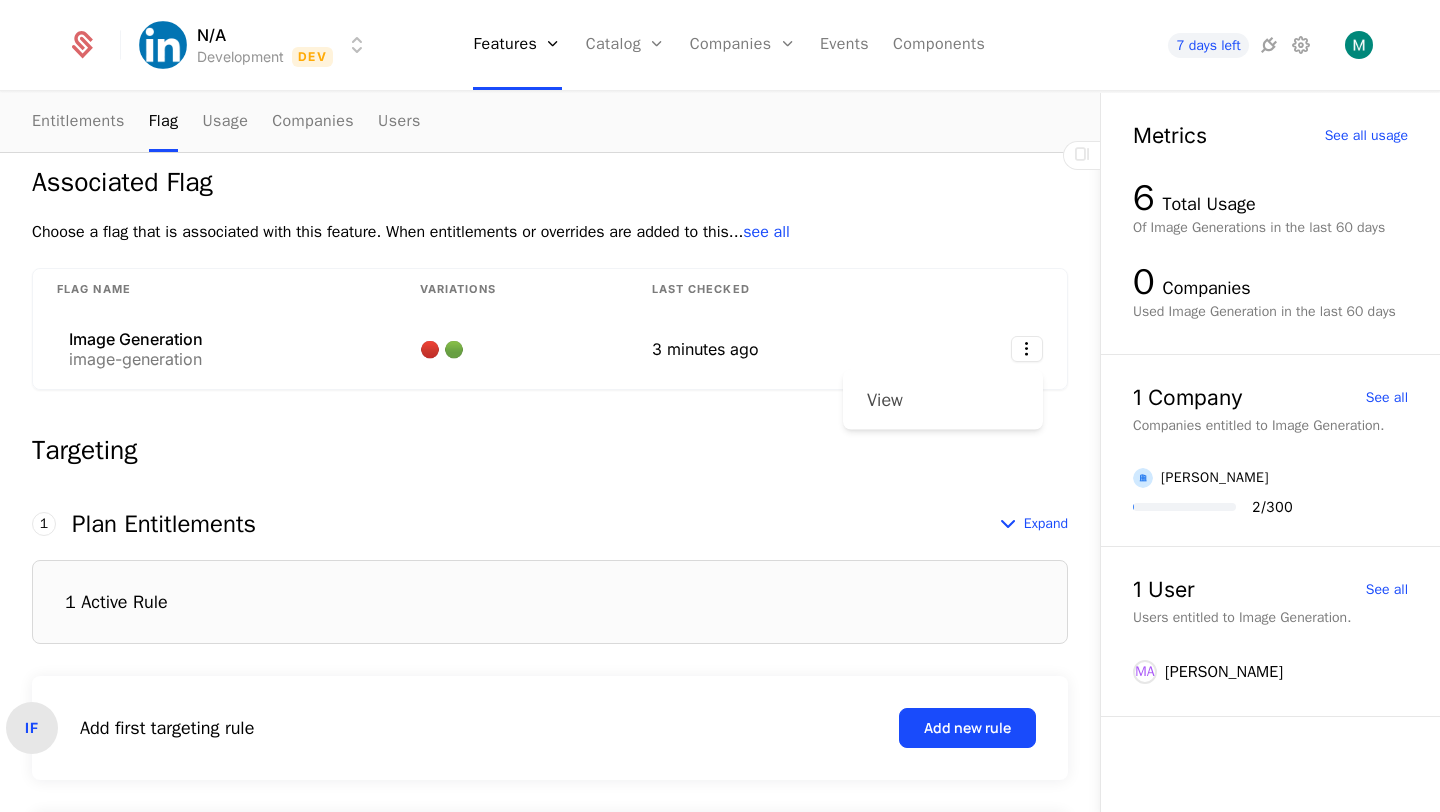 click on "View" at bounding box center (885, 400) 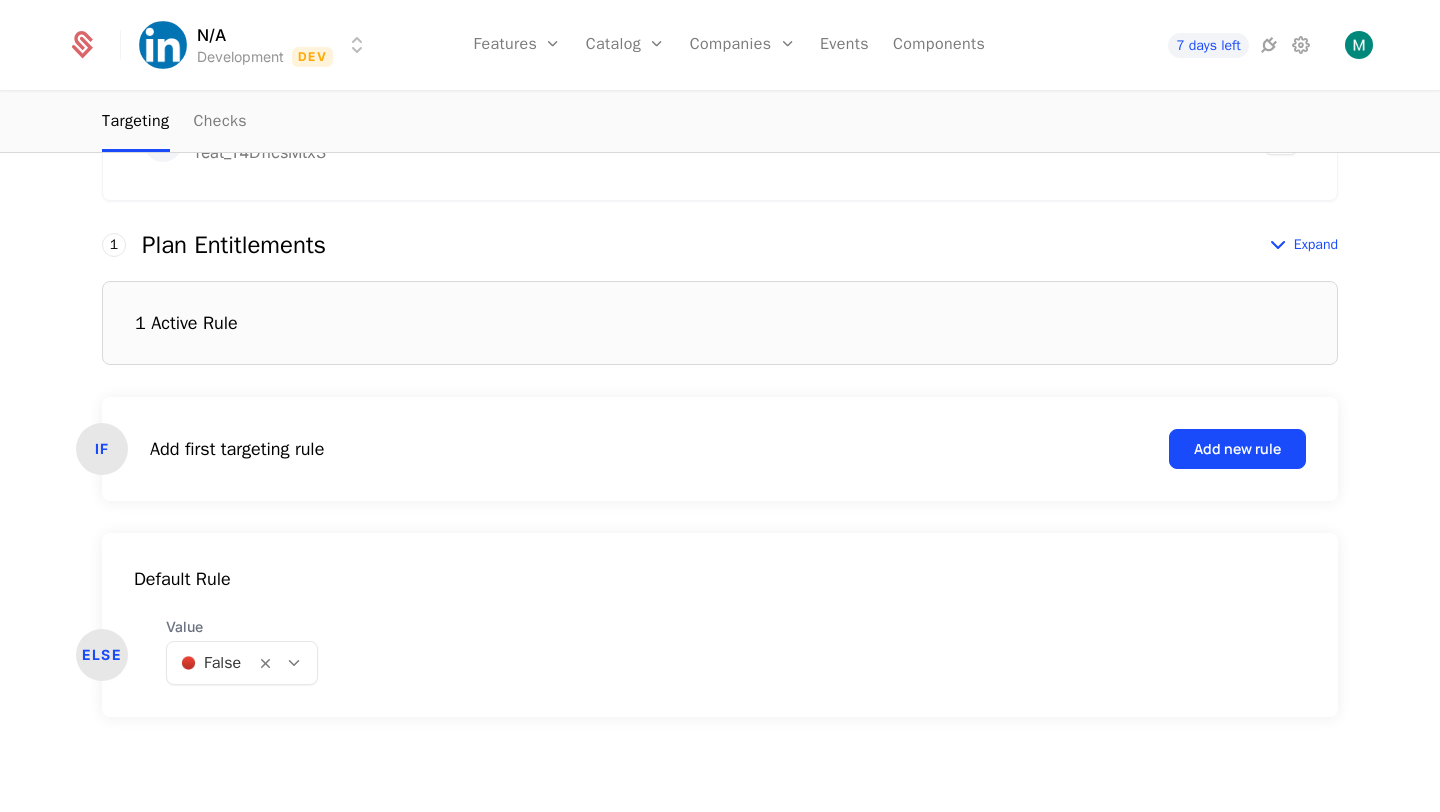 scroll, scrollTop: 0, scrollLeft: 0, axis: both 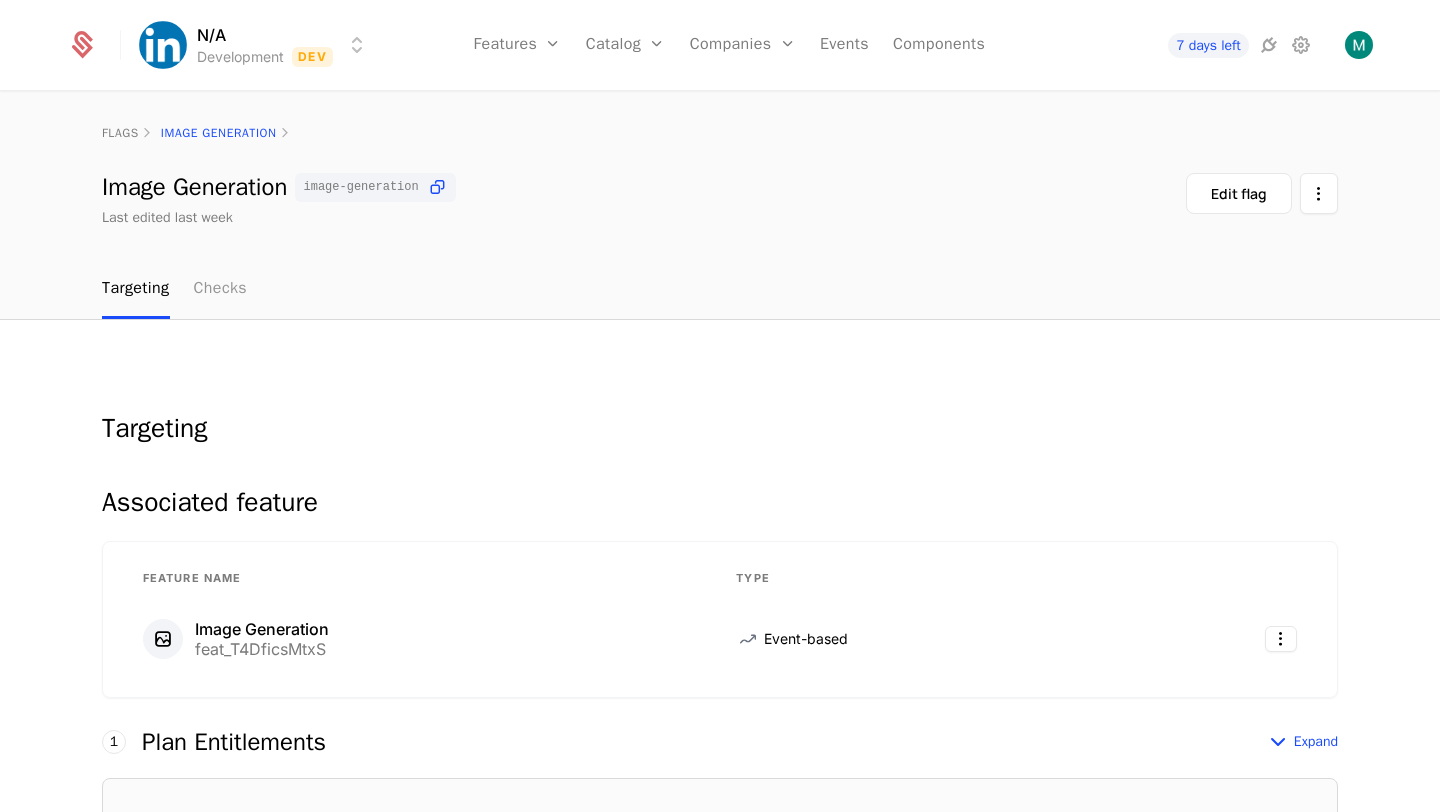 click on "Checks" at bounding box center (221, 289) 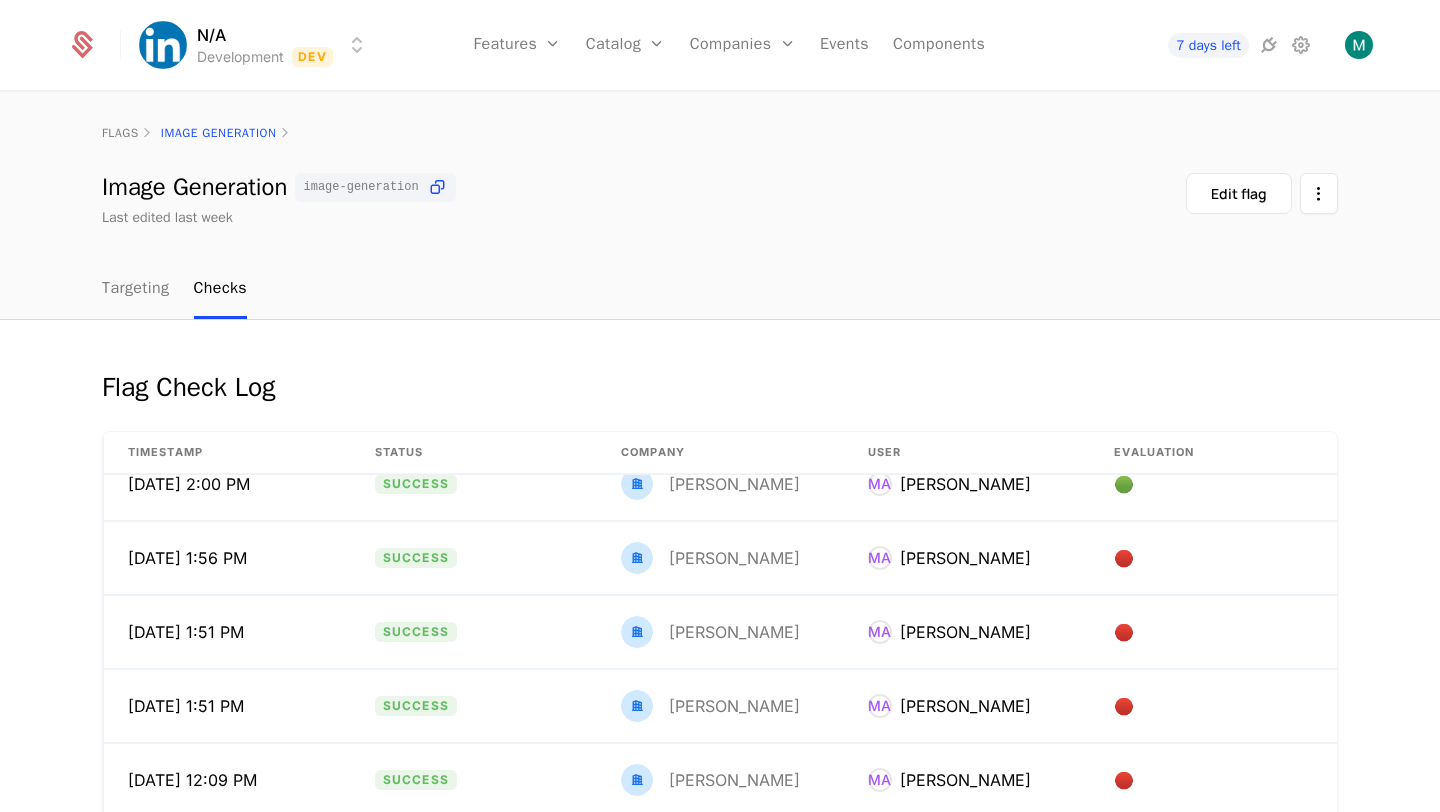 scroll, scrollTop: 363, scrollLeft: 0, axis: vertical 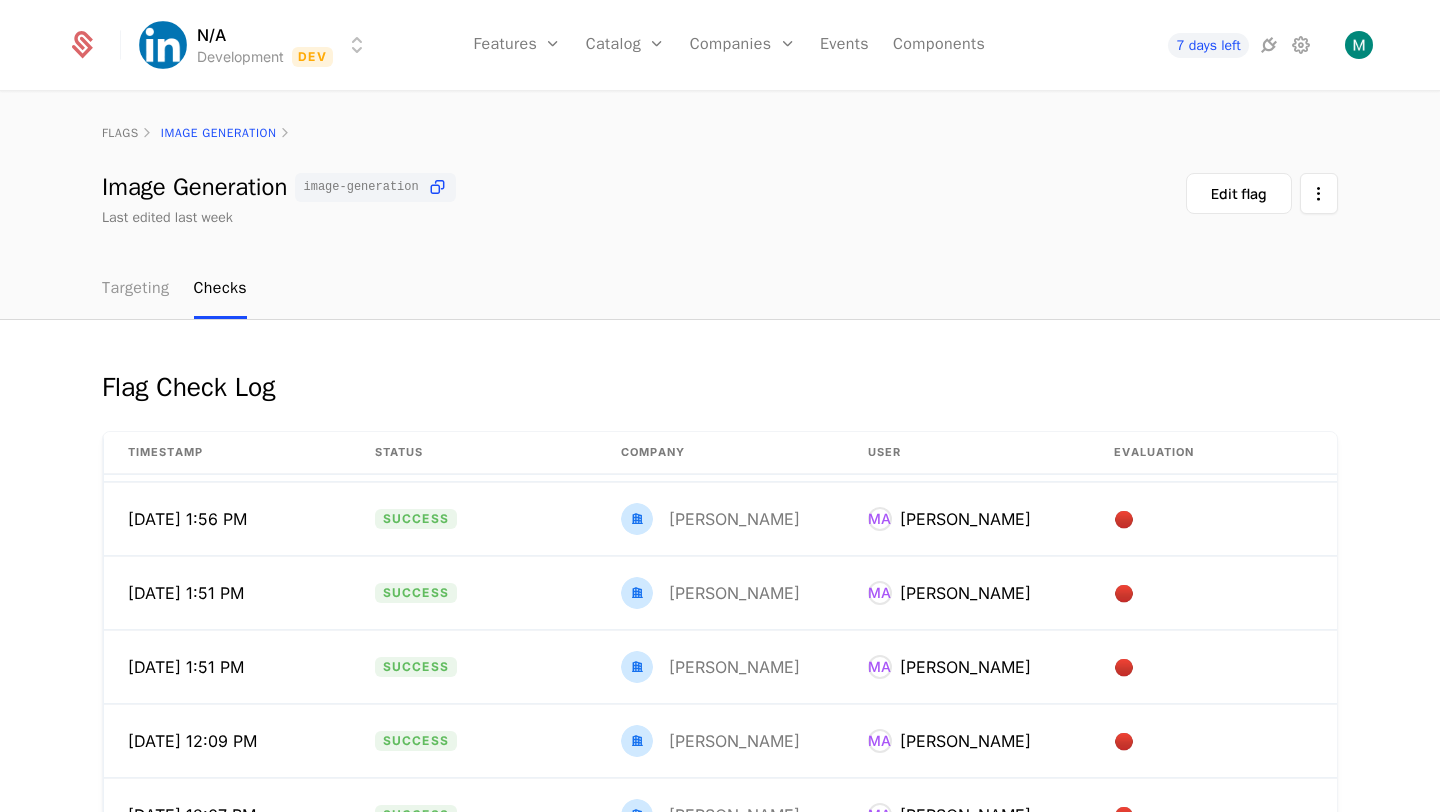 click on "Targeting" at bounding box center [136, 289] 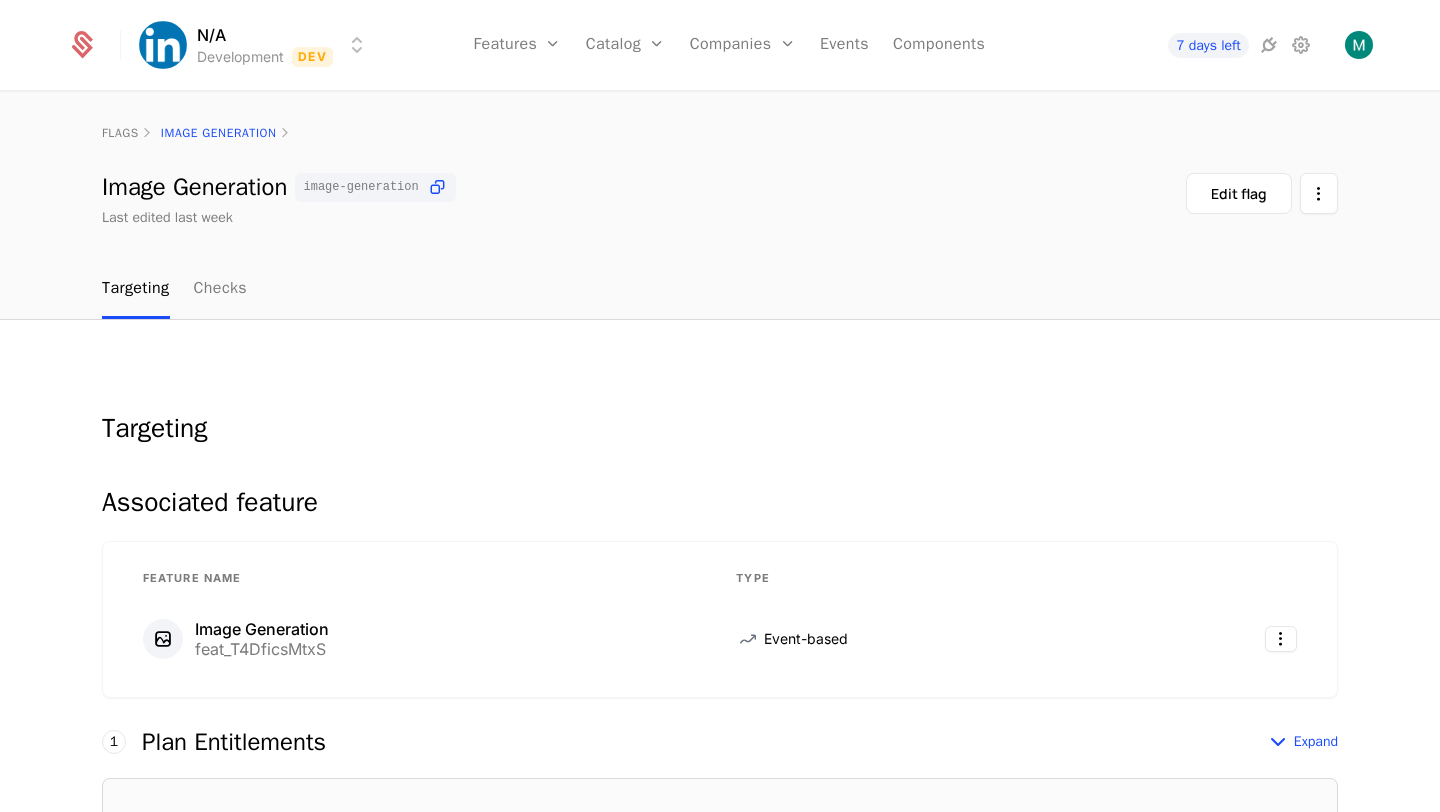 click on "flags Image Generation" at bounding box center (720, 133) 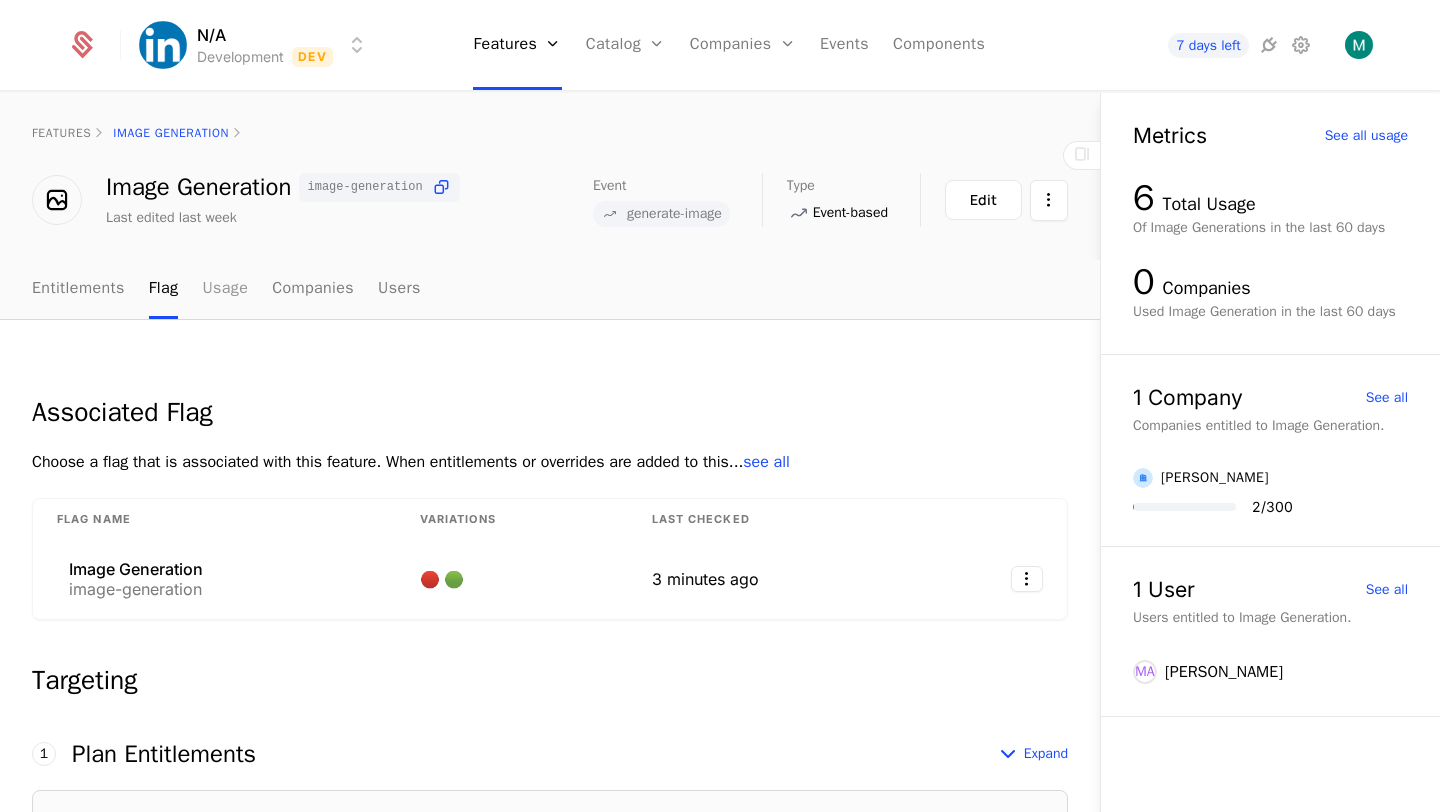 click on "Usage" at bounding box center [225, 289] 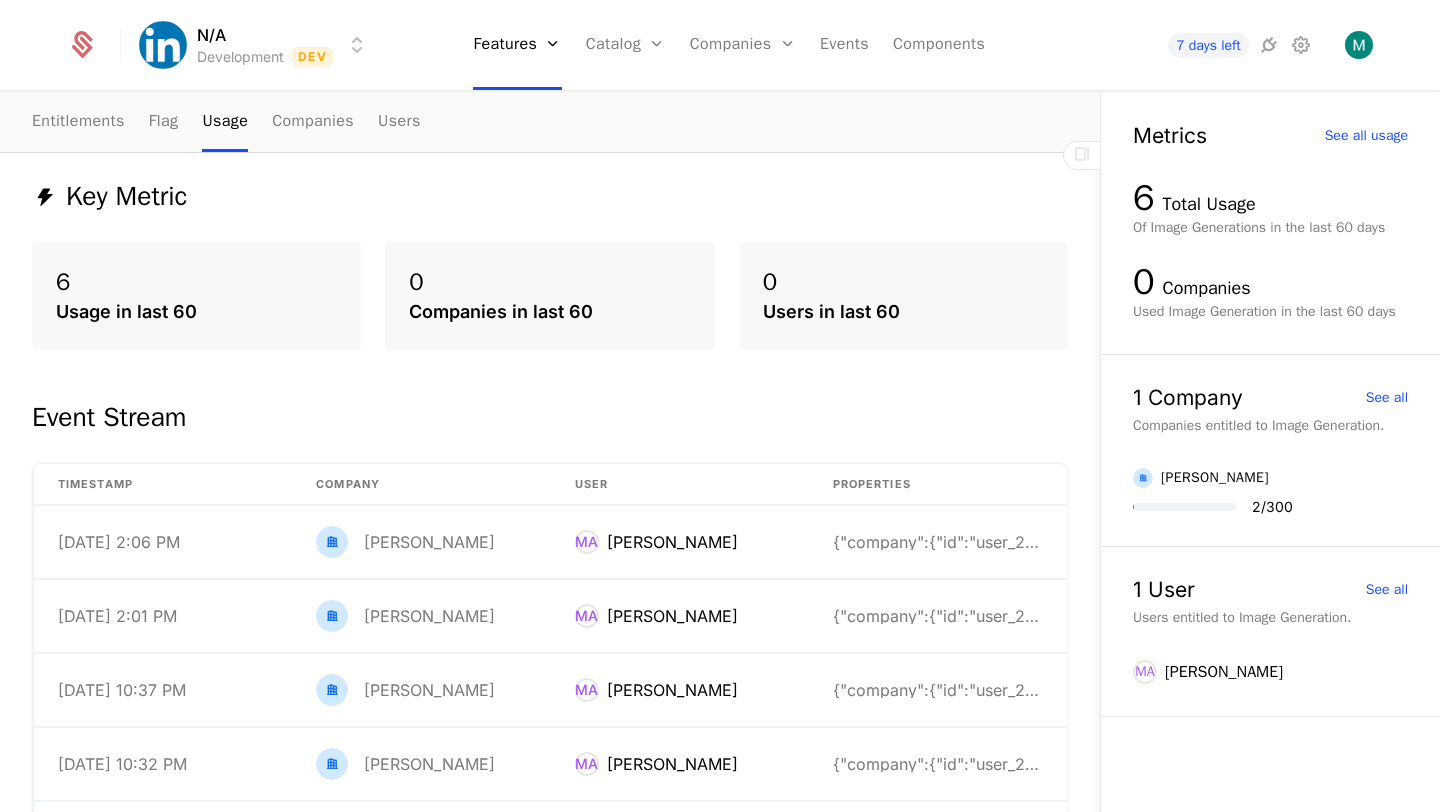 scroll, scrollTop: 216, scrollLeft: 0, axis: vertical 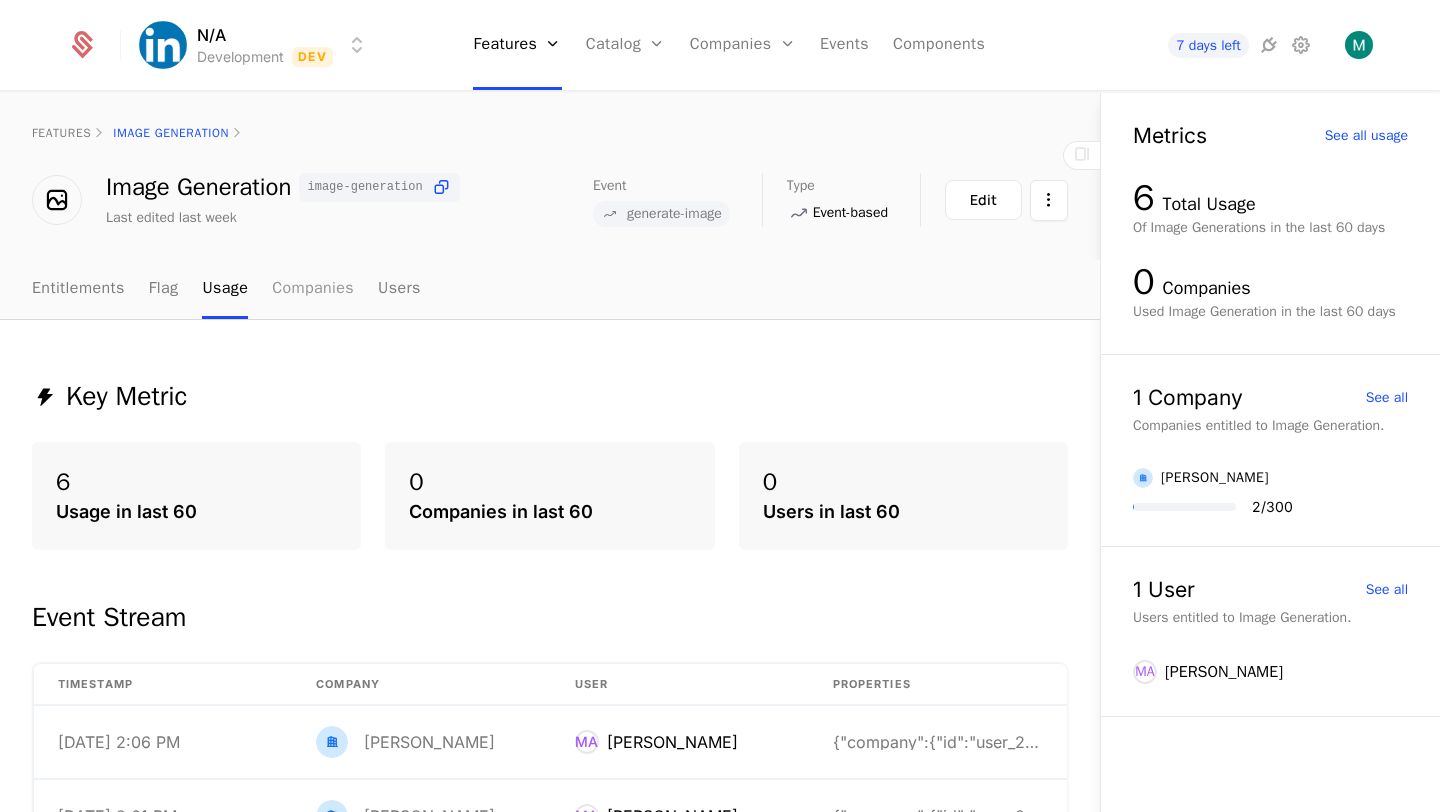 click on "Companies" at bounding box center (313, 289) 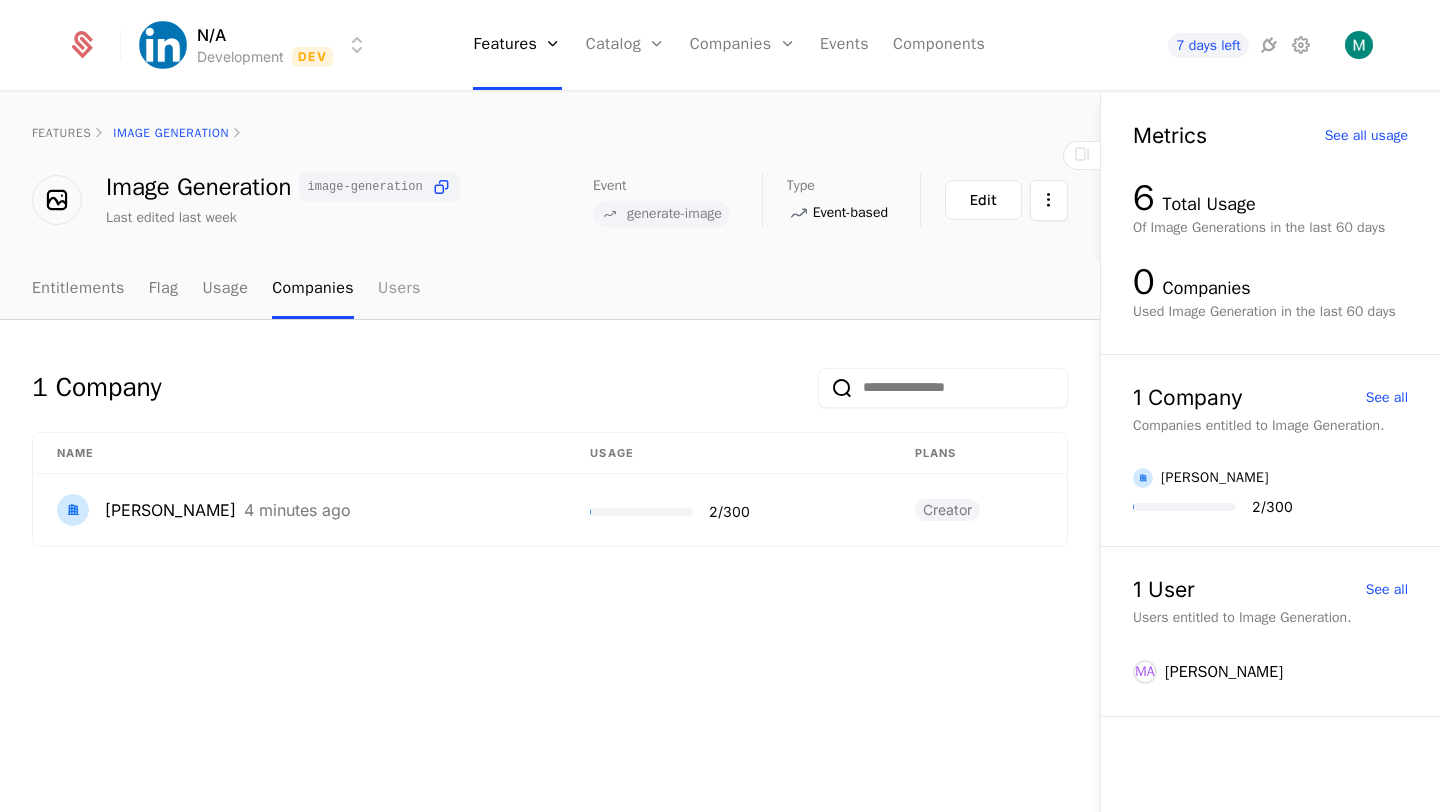click on "Users" at bounding box center [399, 289] 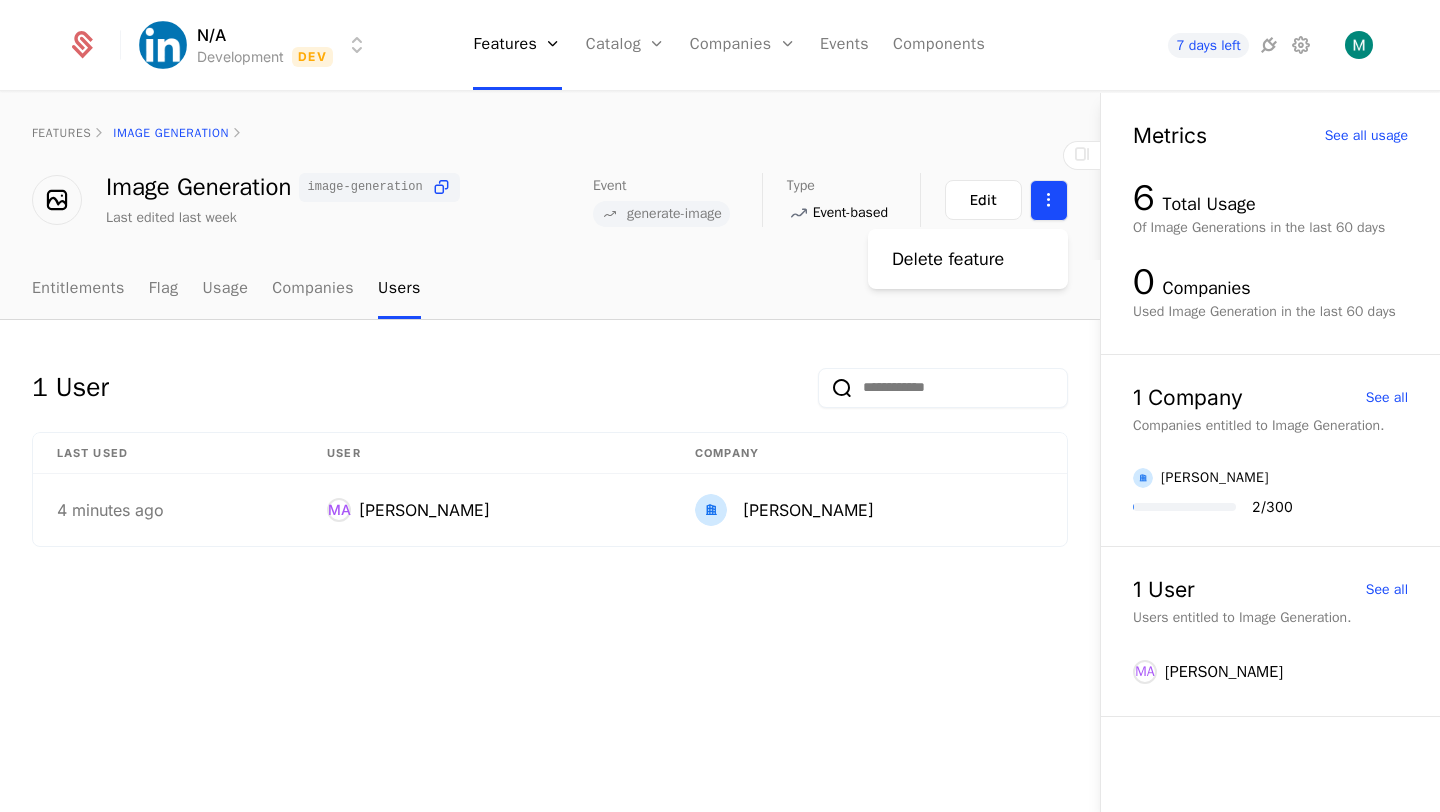 click on "N/A Development Dev Features Features Flags Catalog Plans Add Ons Configuration Companies Companies Users Events Components 7 days left features Image Generation Image Generation image-generation Last edited last week Event generate-image Type Event-based Maintainer [PERSON_NAME] Edit Entitlements Flag Usage Companies Users 1 User Last Used User Company 4 minutes ago MA [PERSON_NAME] [PERSON_NAME] Metrics See all usage 6 Total Usage Of Image Generations in the last 60 days 0 Companies Used Image Generation in the last 60 days 1 Company See all Companies entitled to Image Generation. [PERSON_NAME] 2 / 300 1 User See all Users entitled to Image Generation. MA [PERSON_NAME]
Best Viewed on Desktop You're currently viewing this on a  mobile device . For the best experience,   we recommend using a desktop or larger screens , as the application isn't fully optimized for smaller resolutions just yet. Got it  Delete feature" at bounding box center [720, 406] 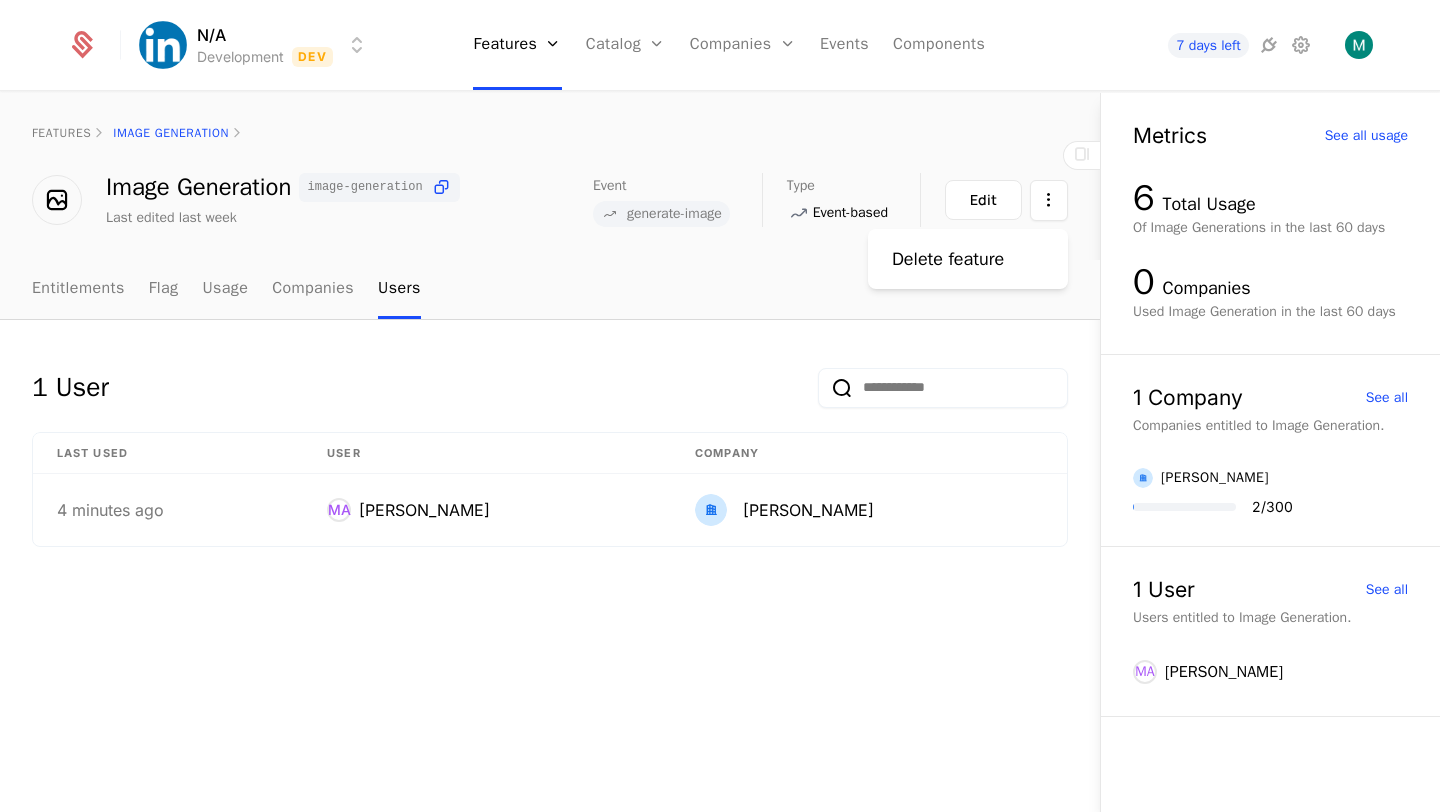 click on "N/A Development Dev Features Features Flags Catalog Plans Add Ons Configuration Companies Companies Users Events Components 7 days left features Image Generation Image Generation image-generation Last edited last week Event generate-image Type Event-based Maintainer [PERSON_NAME] Edit Entitlements Flag Usage Companies Users 1 User Last Used User Company 4 minutes ago MA [PERSON_NAME] [PERSON_NAME] Metrics See all usage 6 Total Usage Of Image Generations in the last 60 days 0 Companies Used Image Generation in the last 60 days 1 Company See all Companies entitled to Image Generation. [PERSON_NAME] 2 / 300 1 User See all Users entitled to Image Generation. MA [PERSON_NAME]
Best Viewed on Desktop You're currently viewing this on a  mobile device . For the best experience,   we recommend using a desktop or larger screens , as the application isn't fully optimized for smaller resolutions just yet. Got it  Delete feature" at bounding box center [720, 406] 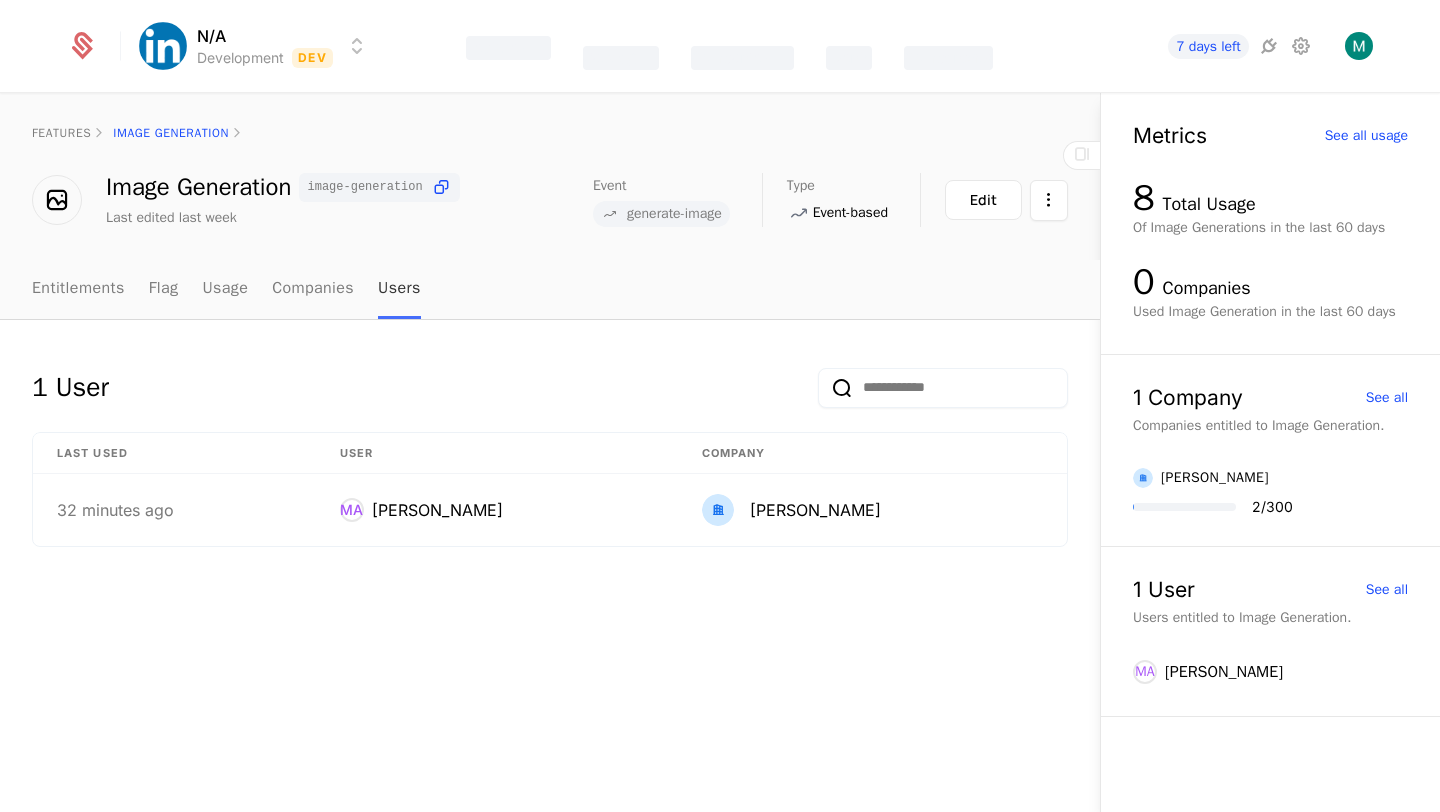 click on "Users" at bounding box center [399, 289] 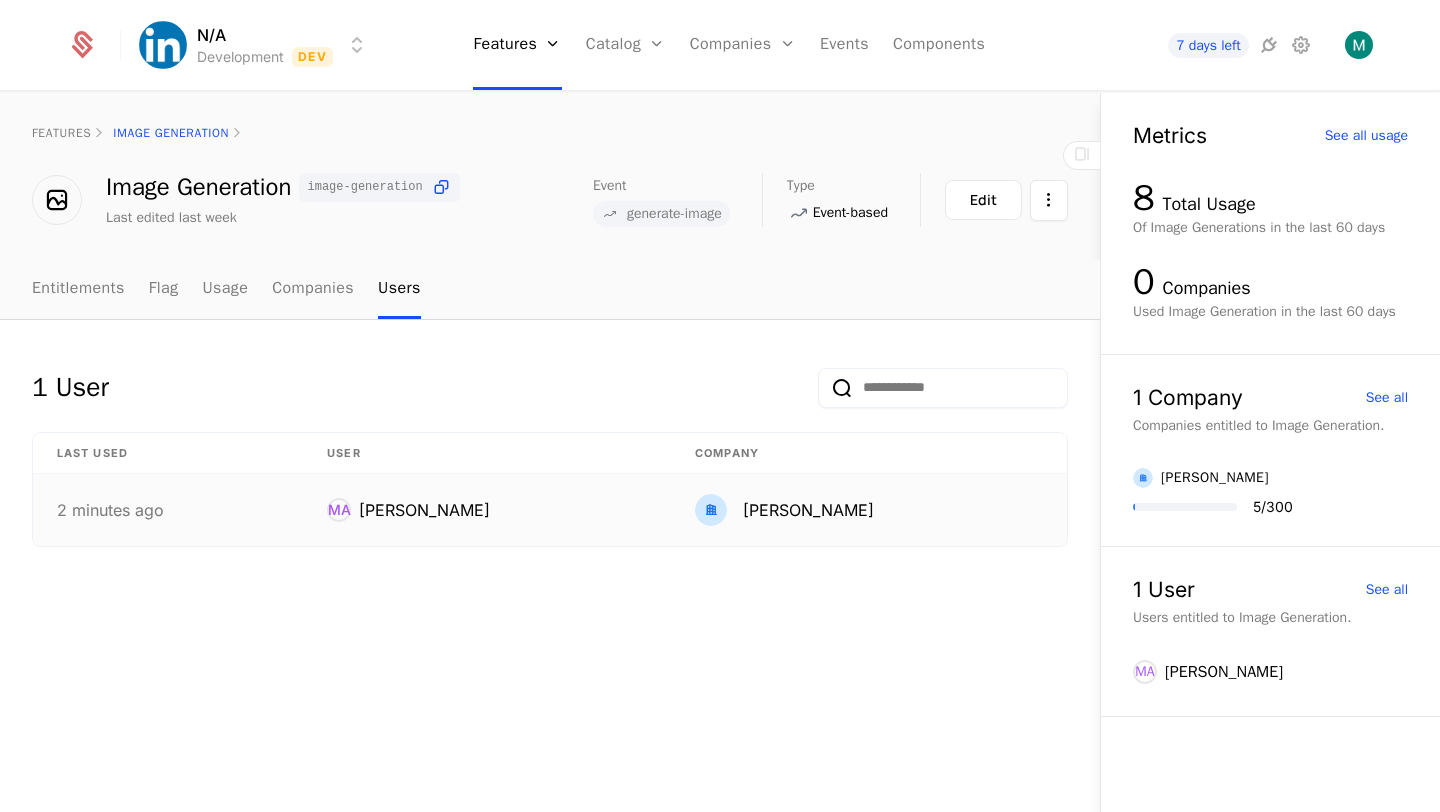click on "2 minutes ago" at bounding box center (168, 510) 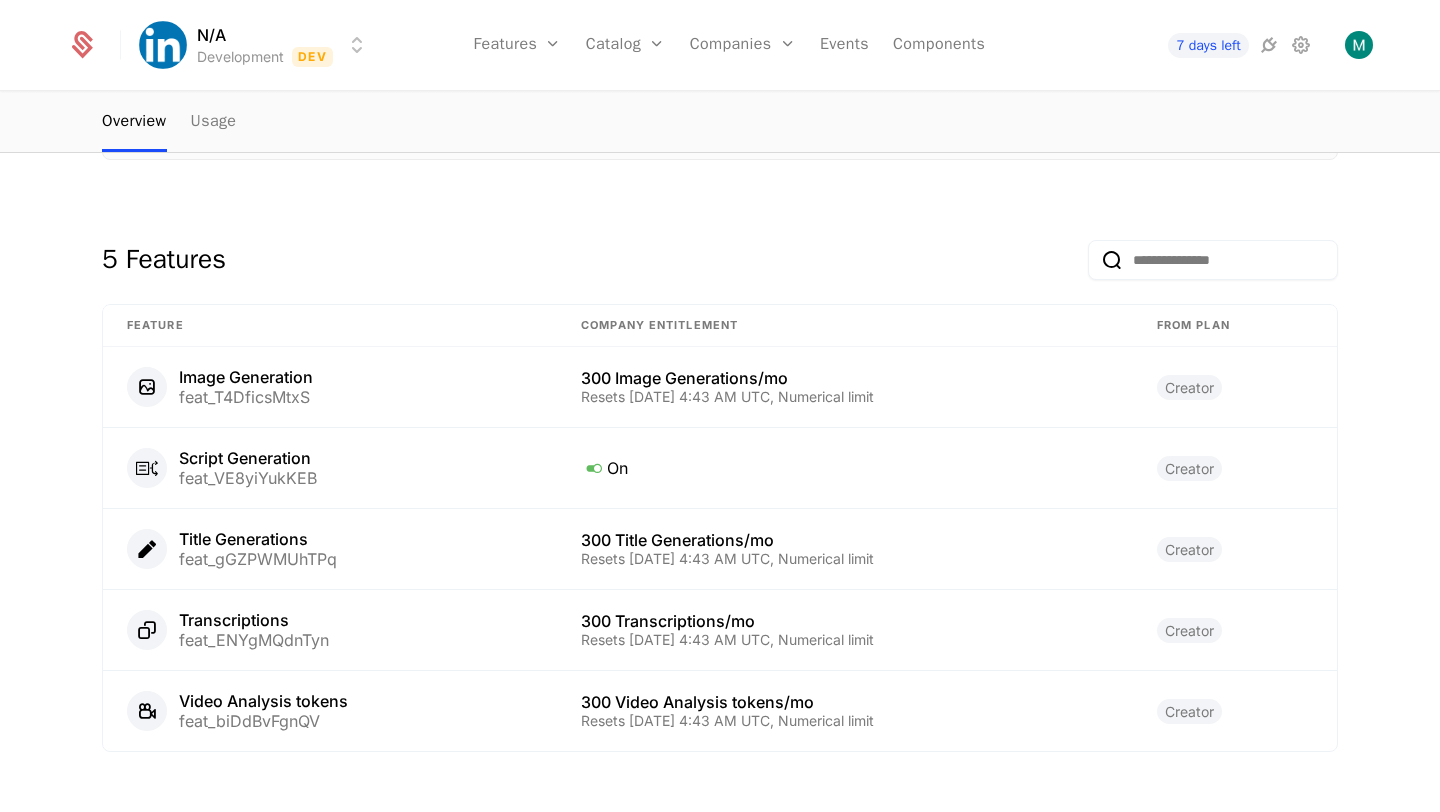 scroll, scrollTop: 454, scrollLeft: 0, axis: vertical 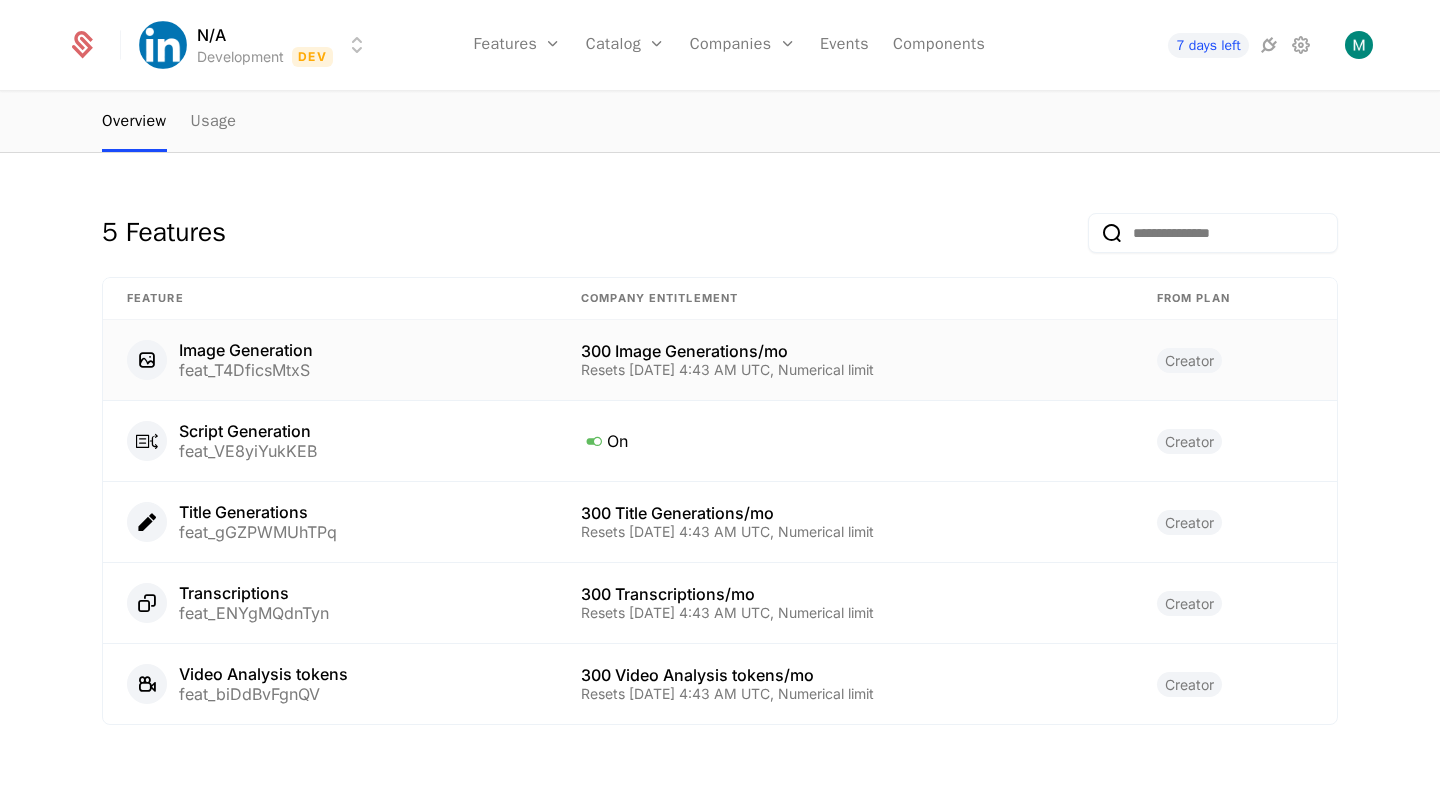 click on "feat_T4DficsMtxS" at bounding box center [246, 370] 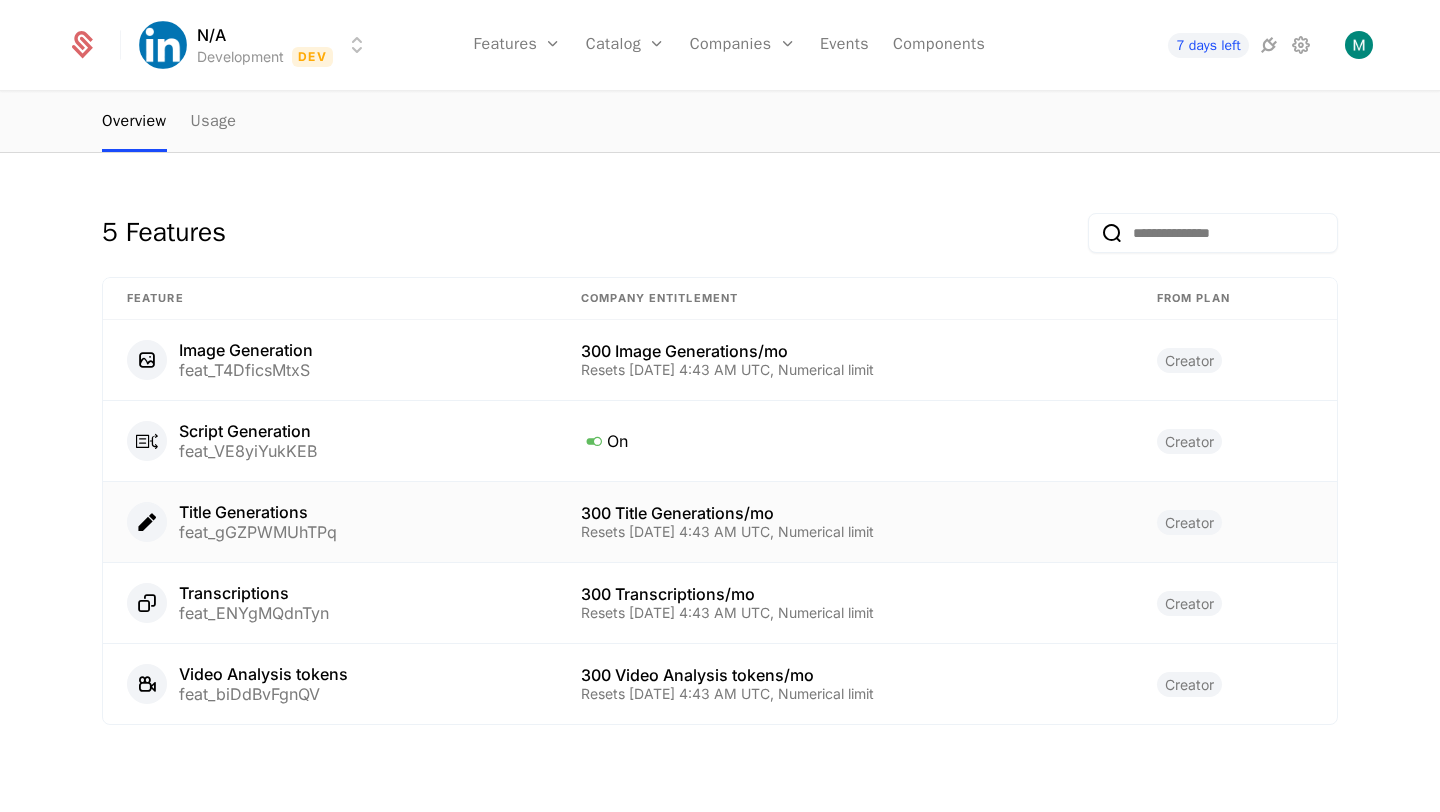 click on "300 Title Generations/mo" at bounding box center (727, 513) 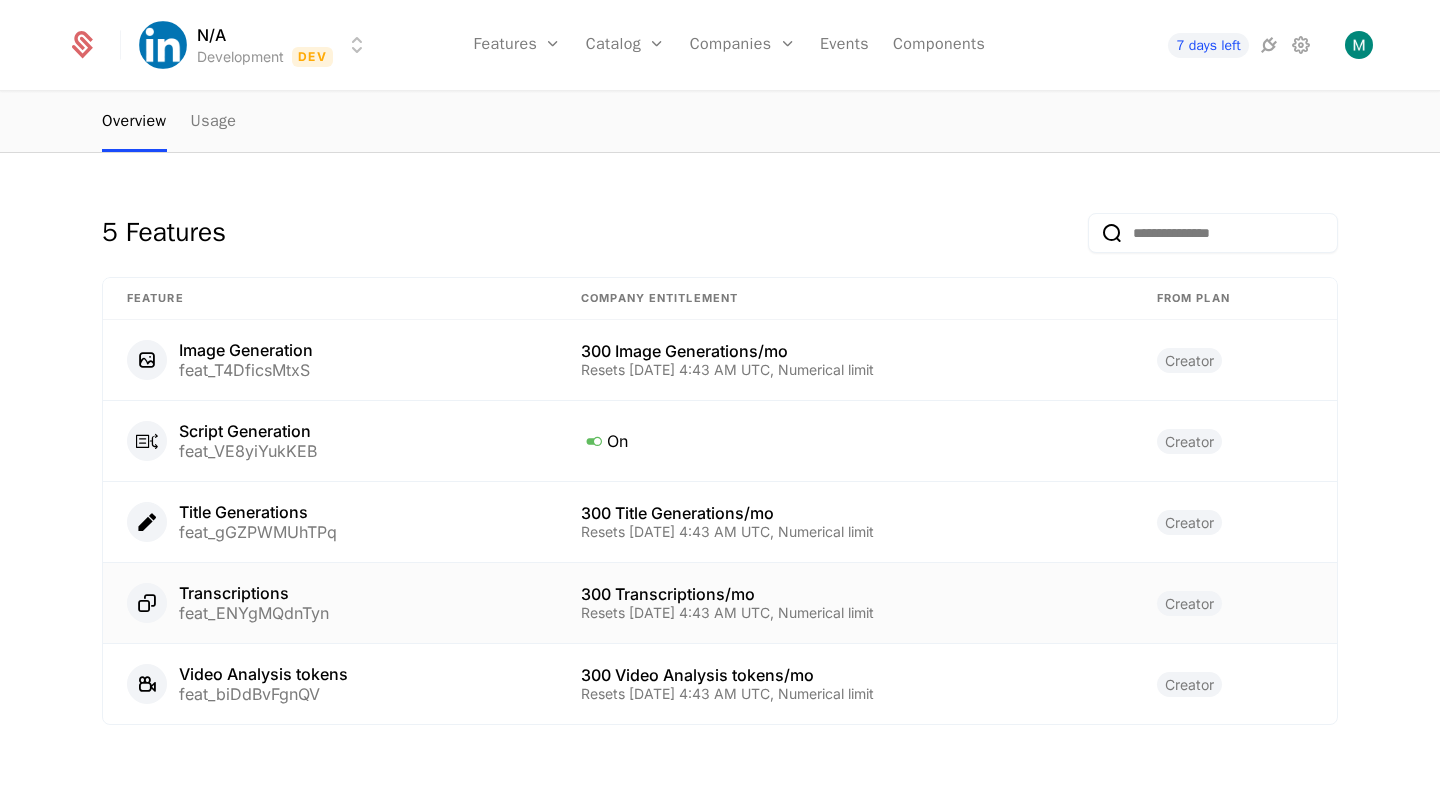 click on "Resets [DATE] 4:43 AM UTC, Numerical limit" at bounding box center [727, 613] 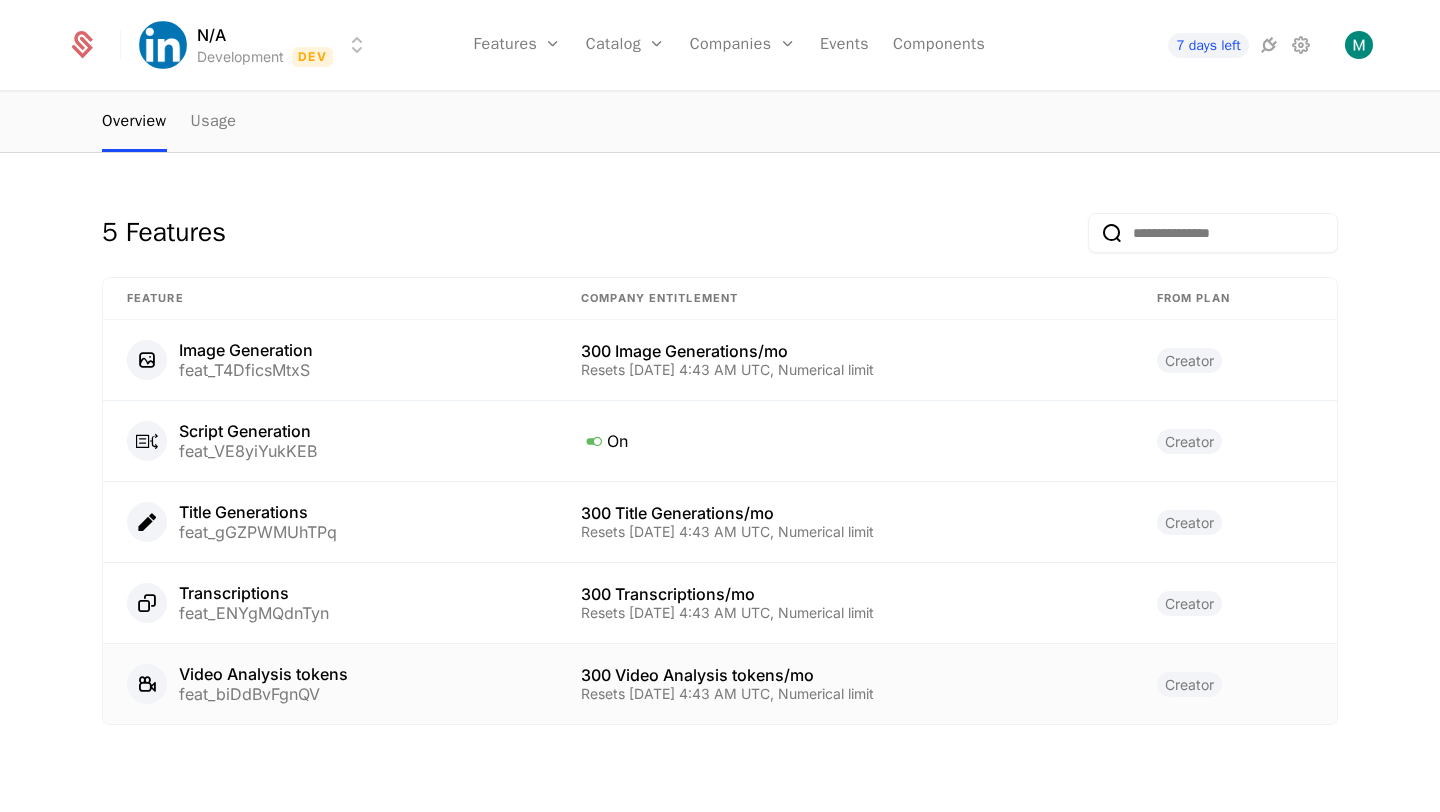 click on "300 Video Analysis tokens/mo" at bounding box center (727, 675) 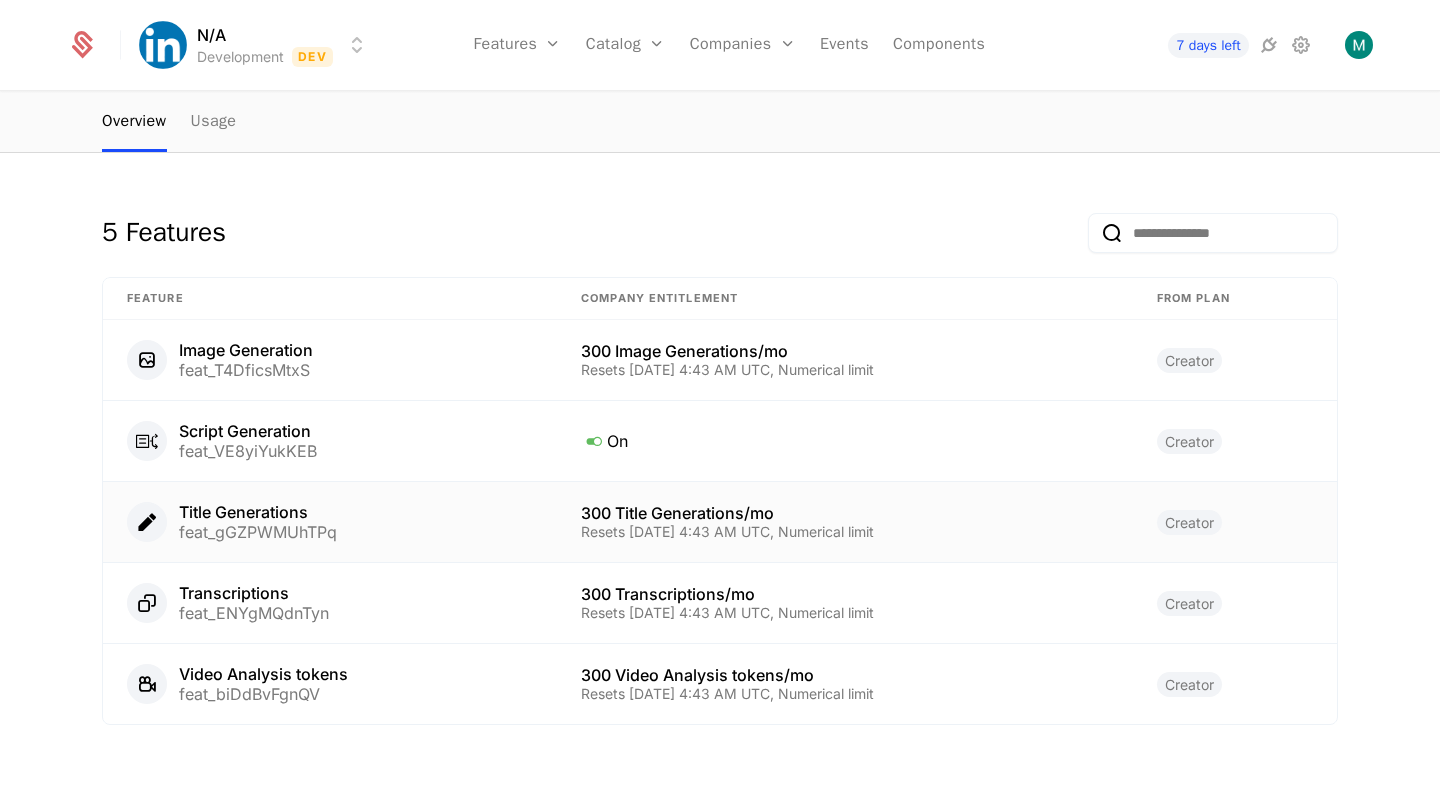 click on "300 Title Generations/mo" at bounding box center (727, 513) 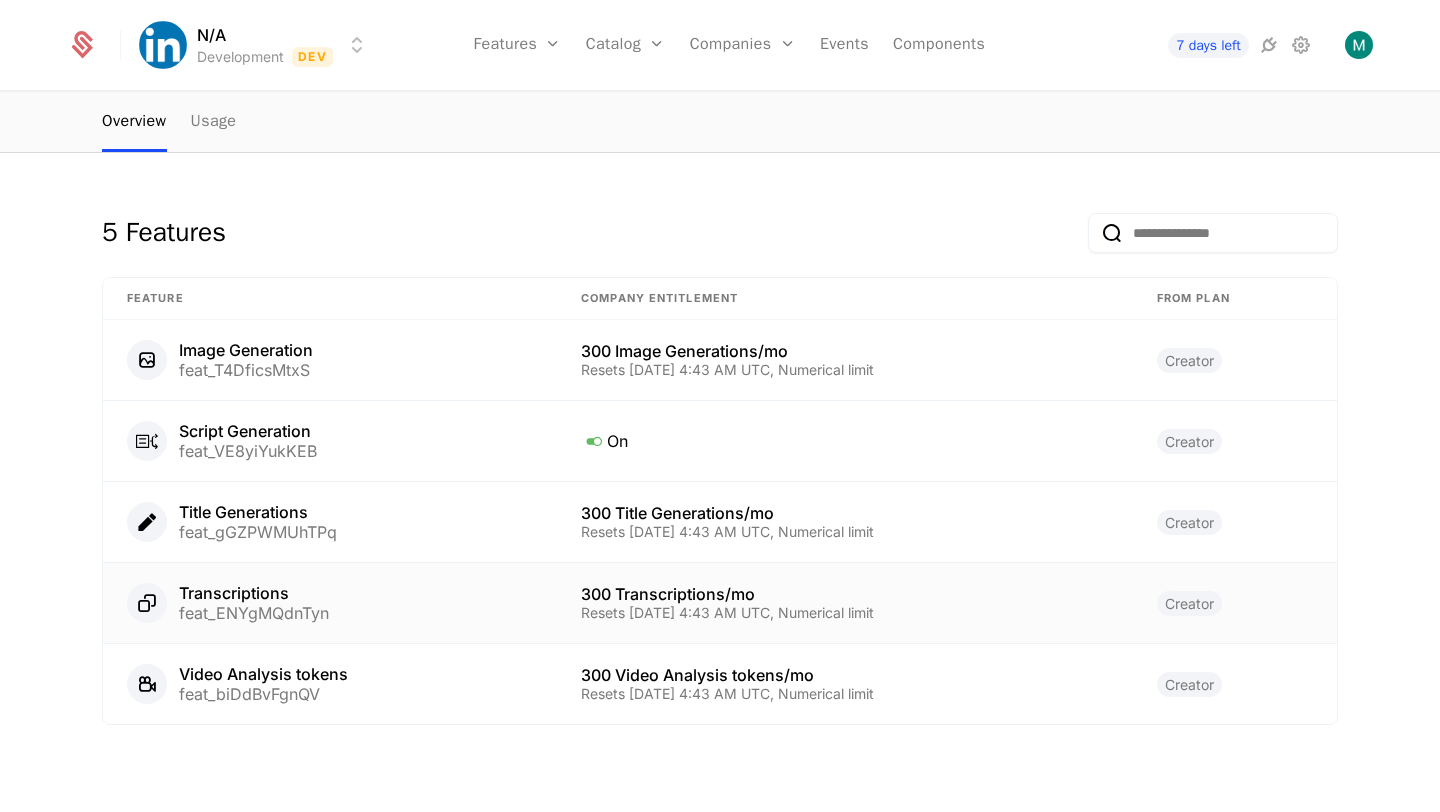 click on "300 Transcriptions/mo Resets [DATE] 4:43 AM UTC, Numerical limit" at bounding box center [845, 603] 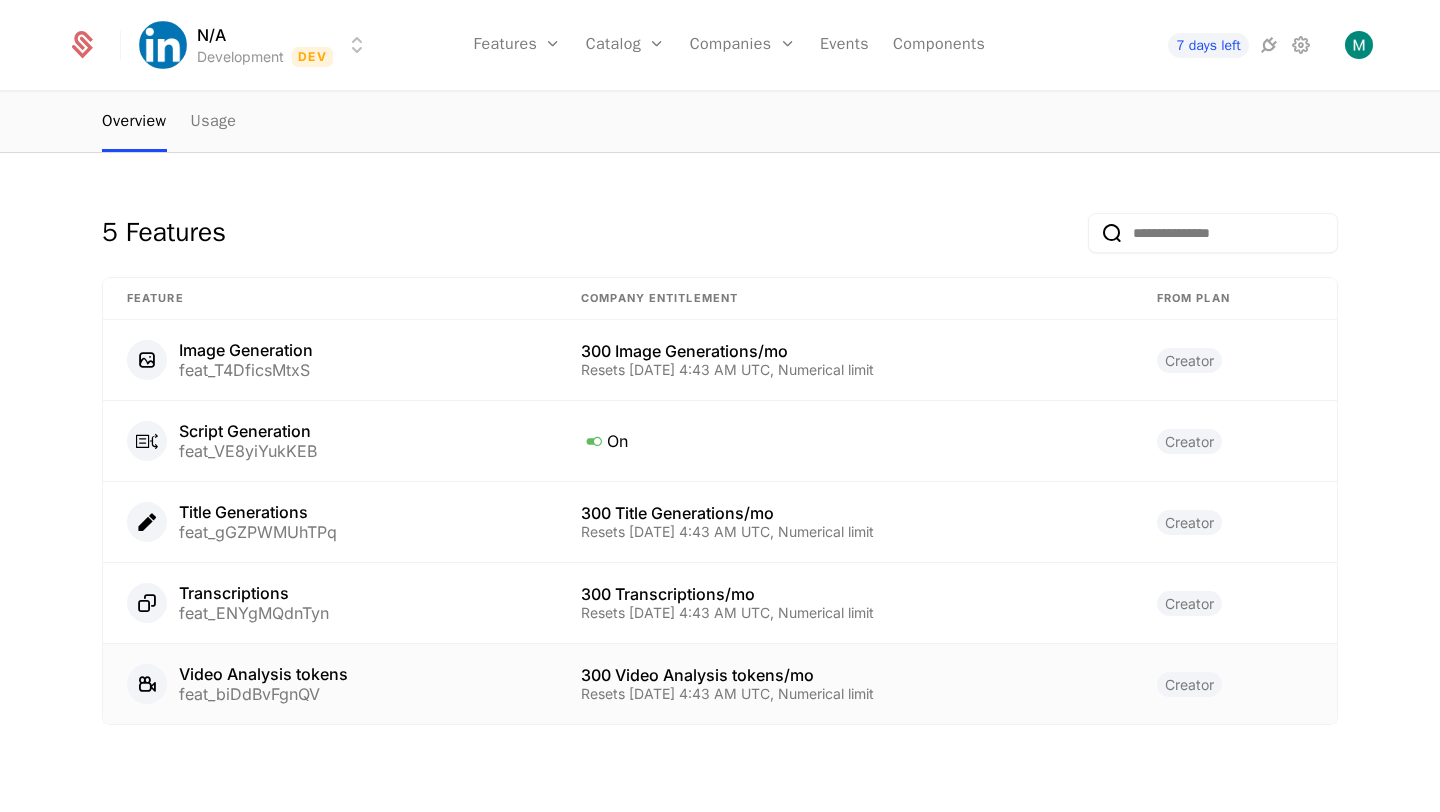 click on "Resets [DATE] 4:43 AM UTC, Numerical limit" at bounding box center [727, 694] 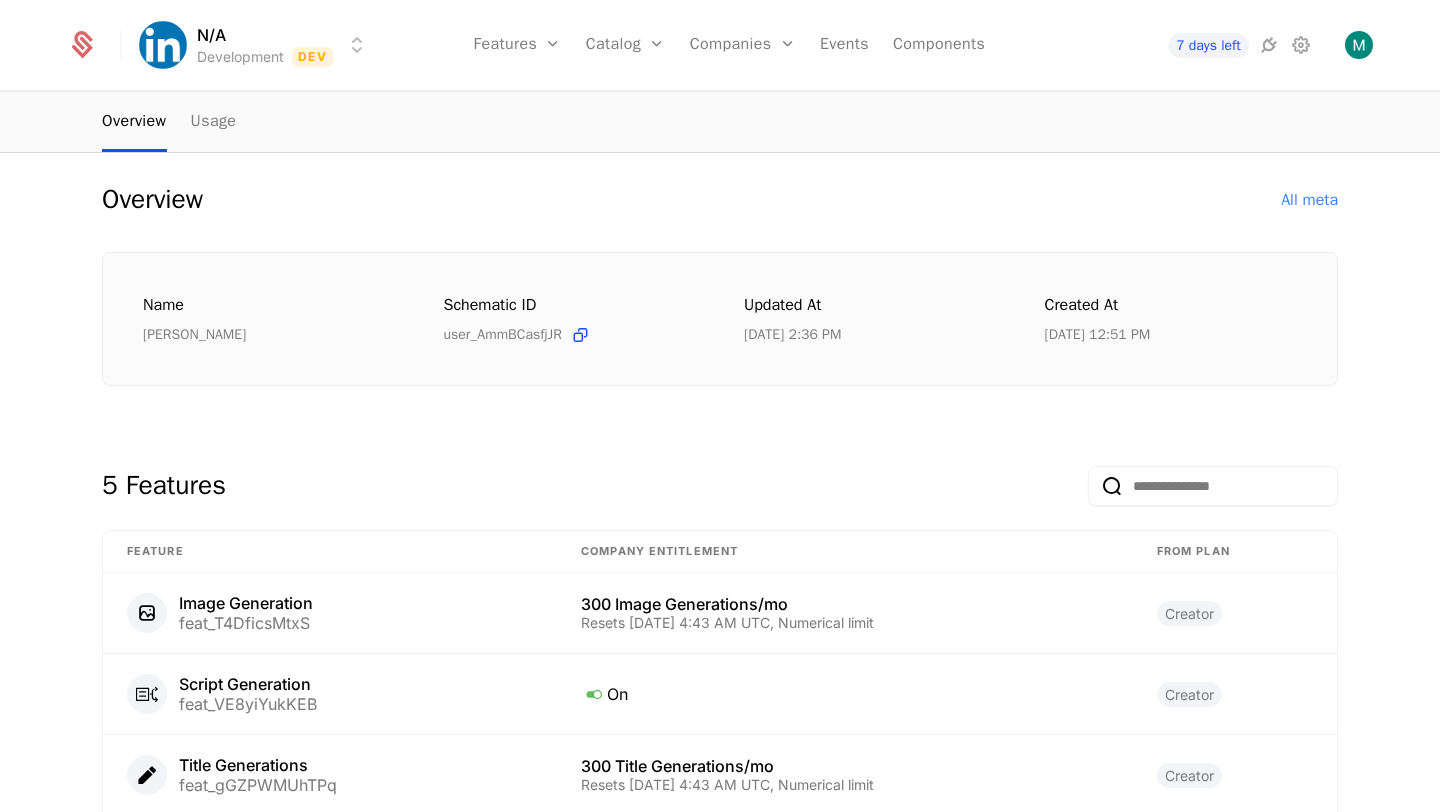 scroll, scrollTop: 0, scrollLeft: 0, axis: both 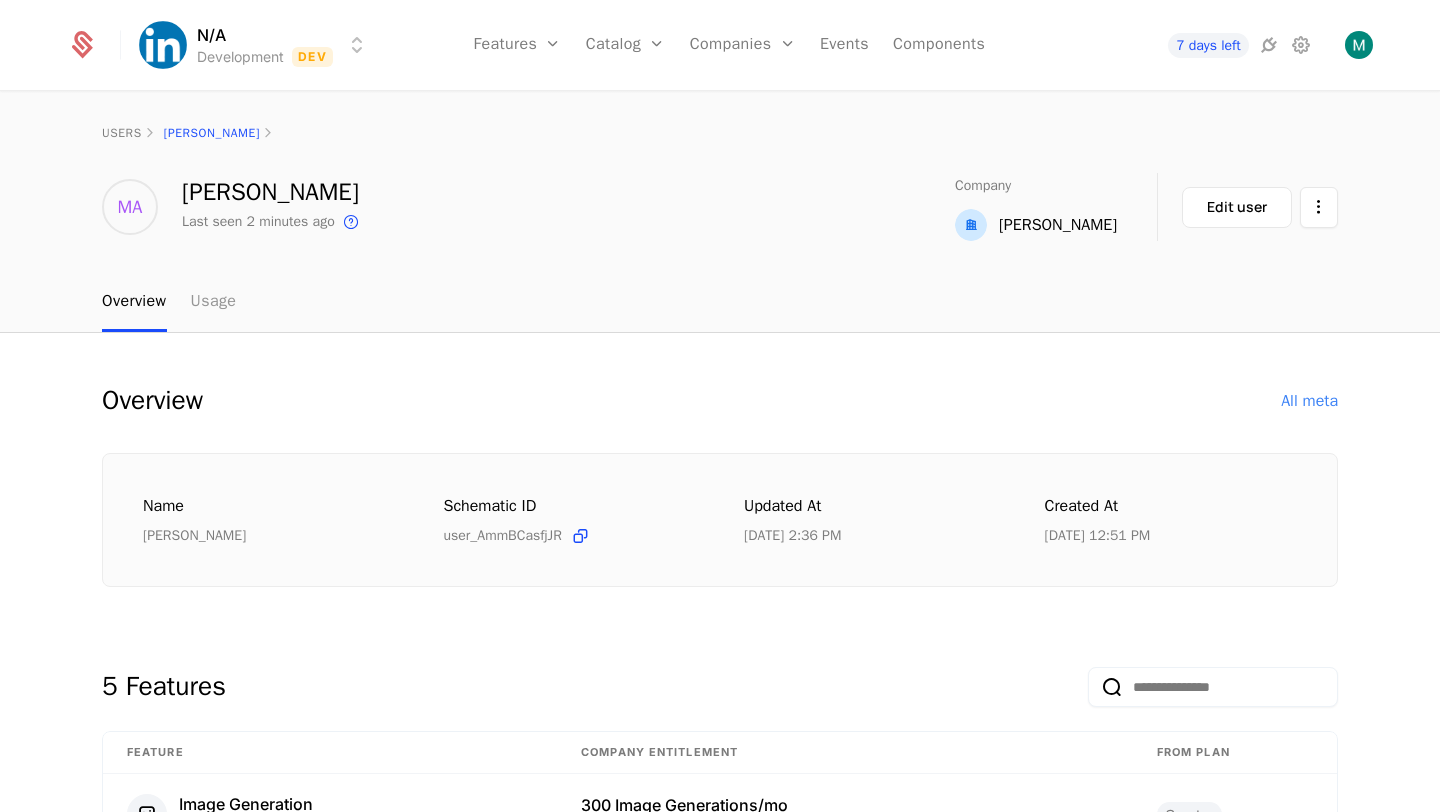 click on "Usage" at bounding box center [214, 302] 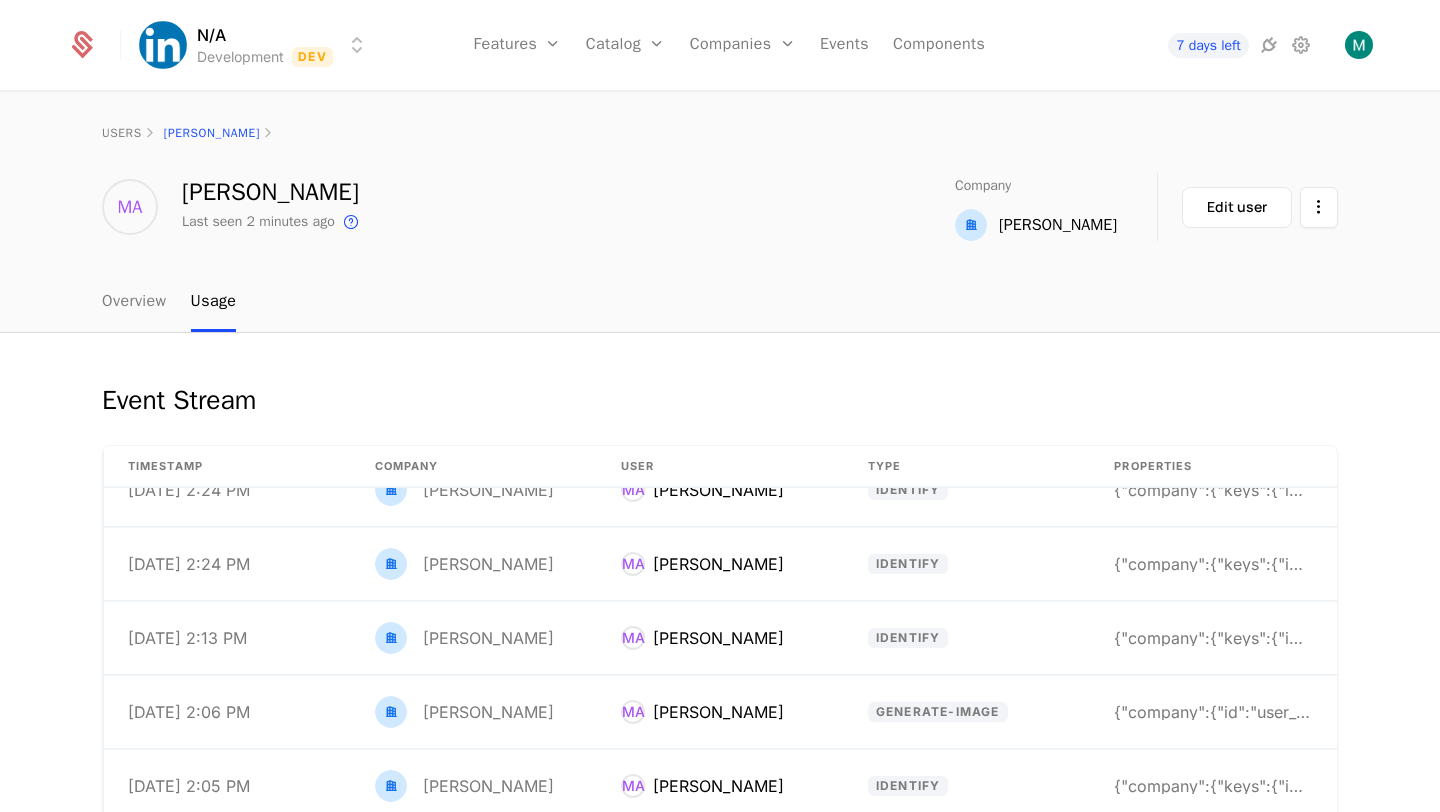scroll, scrollTop: 923, scrollLeft: 0, axis: vertical 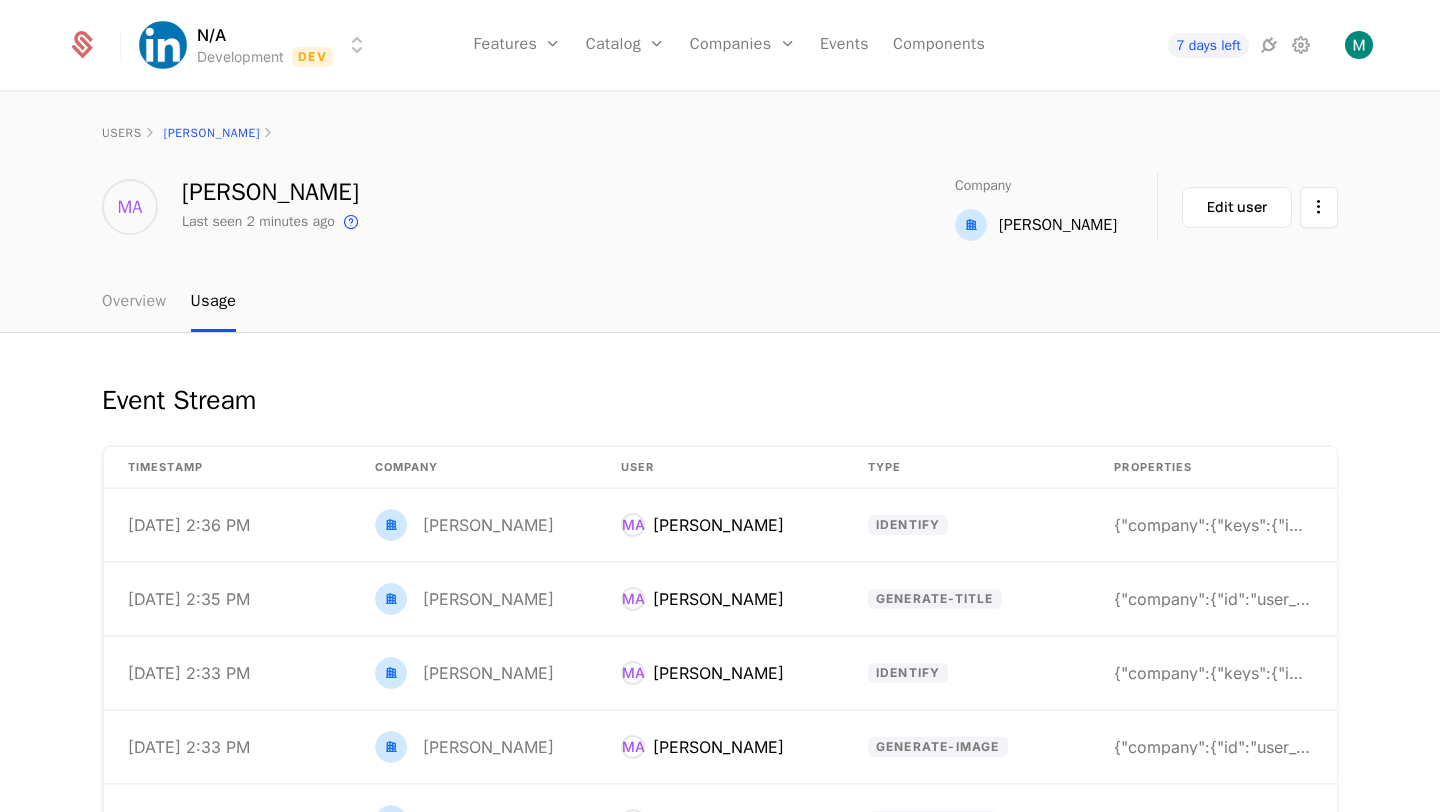 click on "Overview" at bounding box center [134, 302] 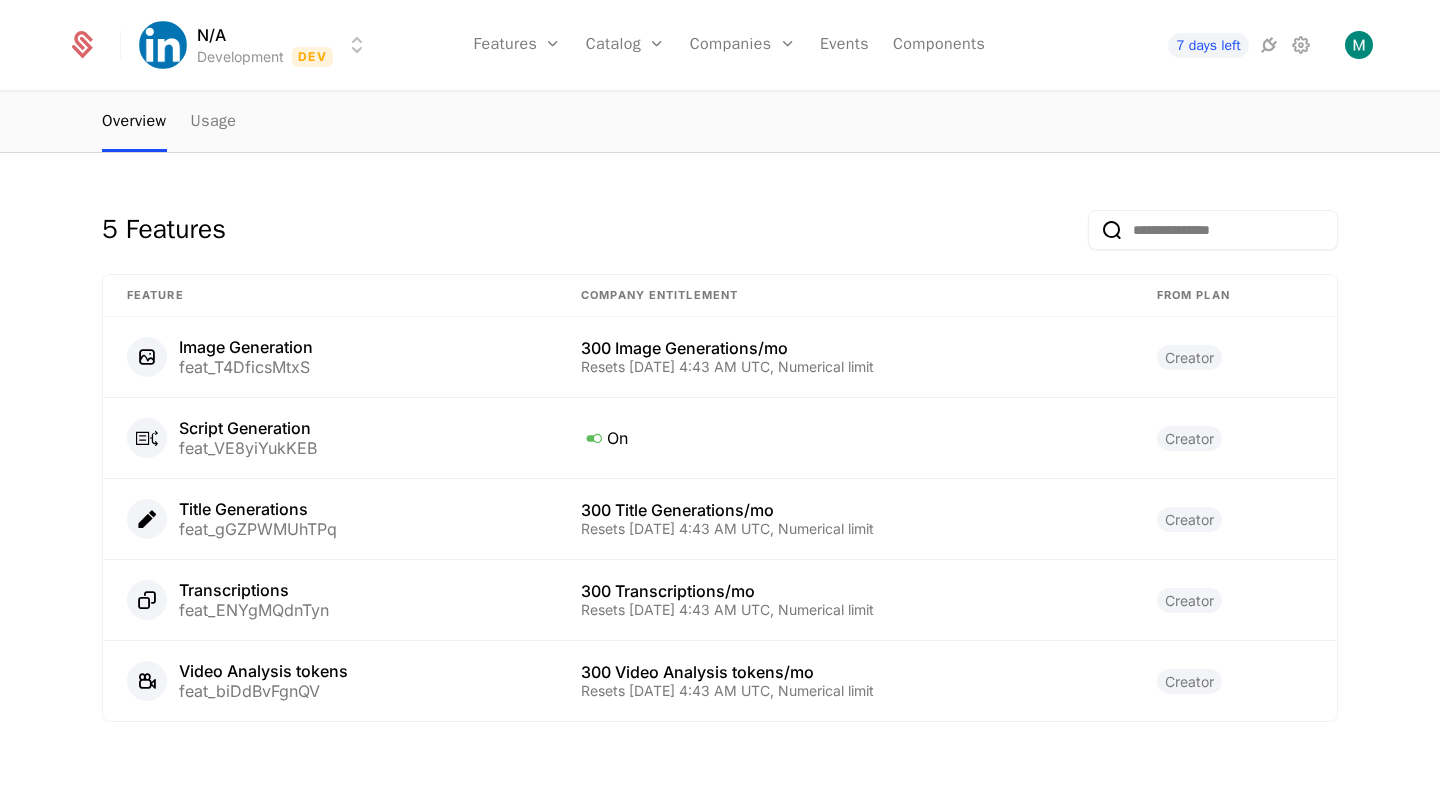 scroll, scrollTop: 462, scrollLeft: 0, axis: vertical 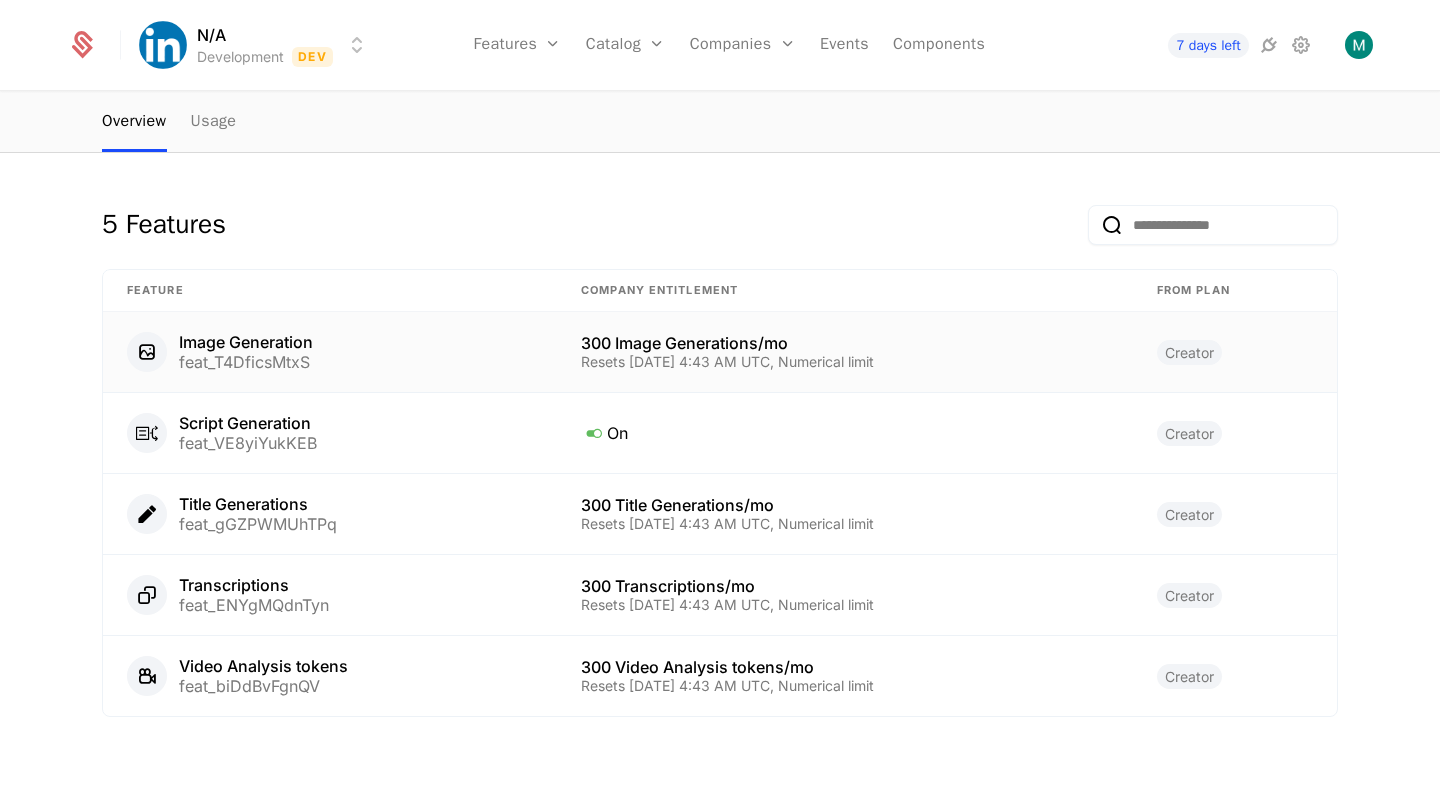 click on "feat_T4DficsMtxS" at bounding box center (246, 362) 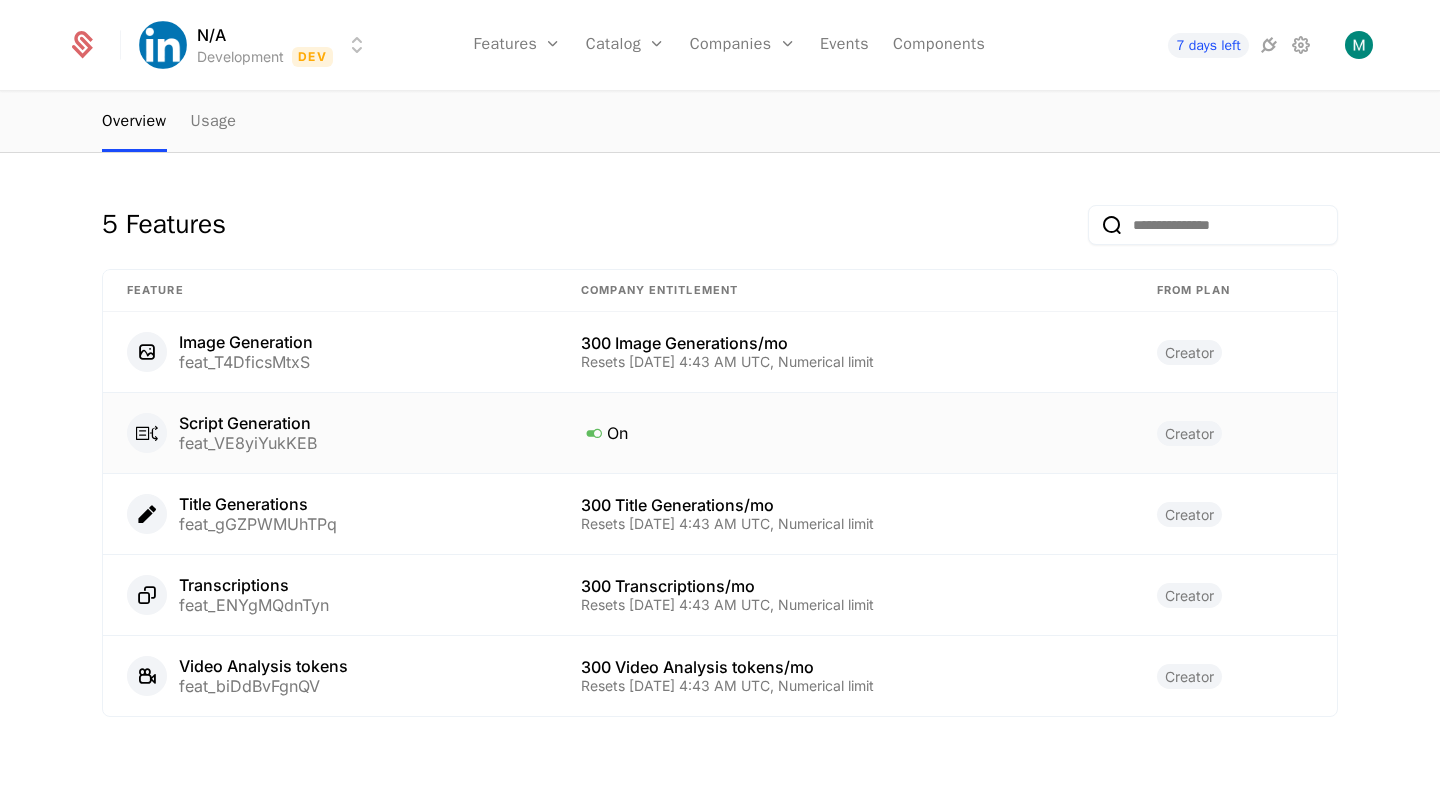 click on "Script Generation" at bounding box center (248, 423) 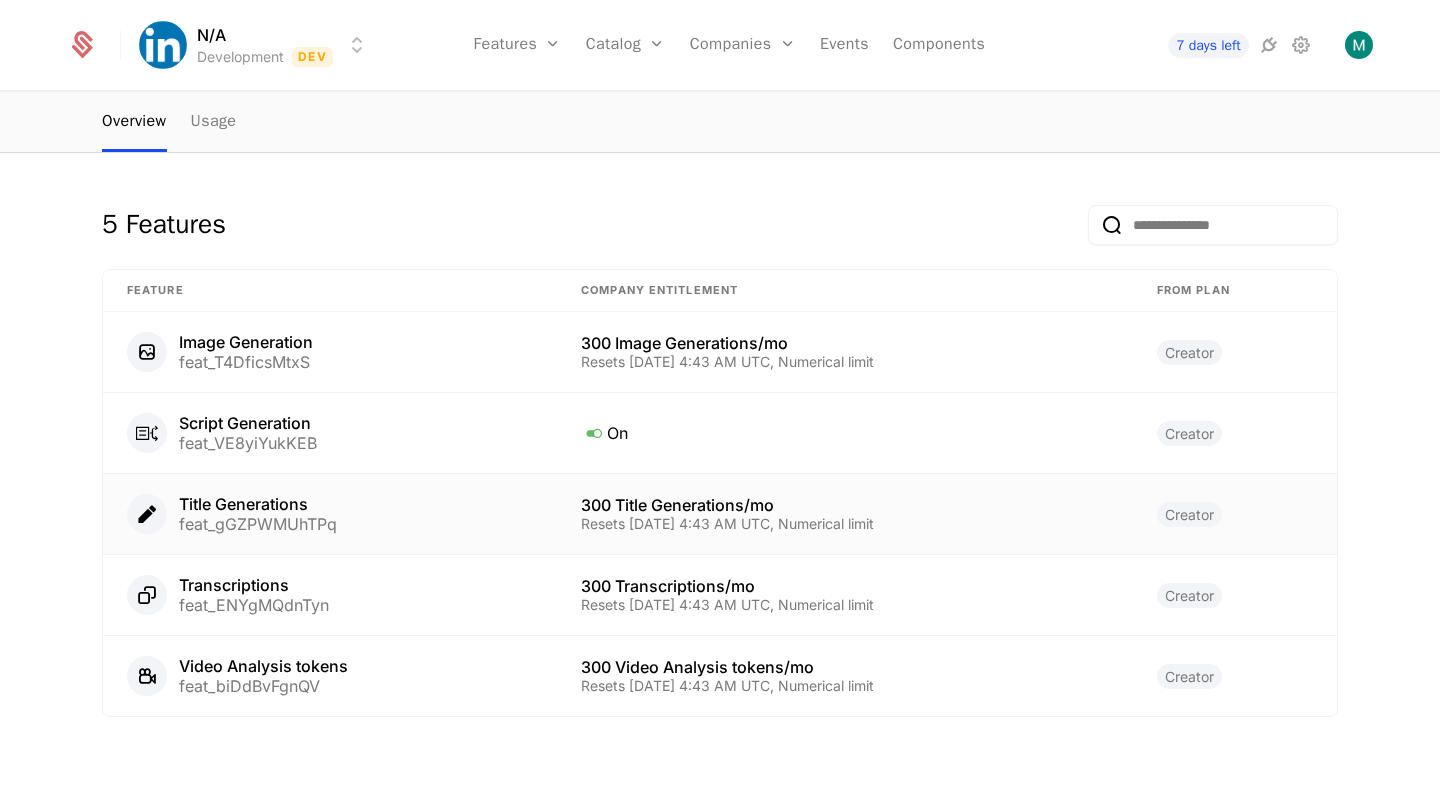 click on "feat_gGZPWMUhTPq" at bounding box center (258, 524) 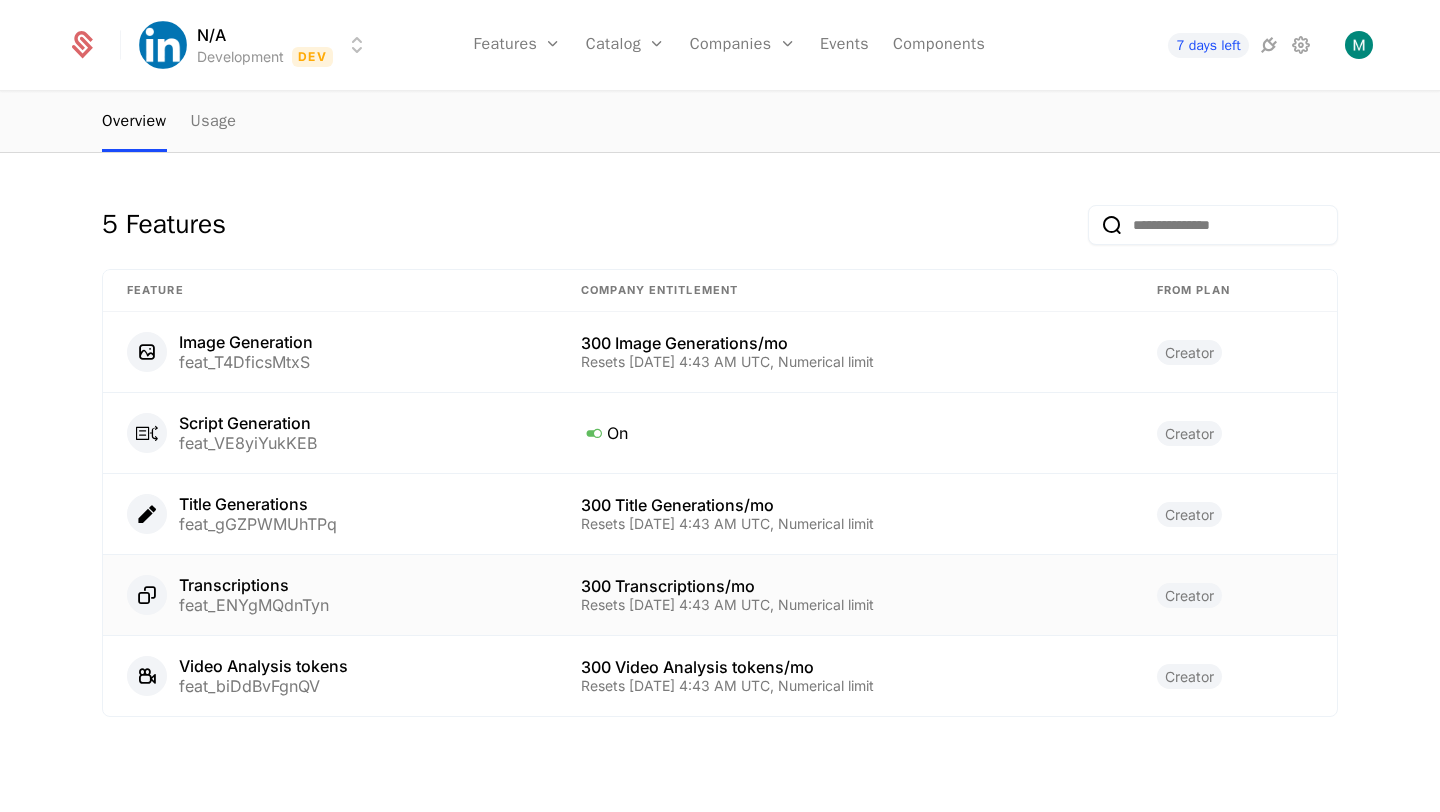 click on "Transcriptions feat_ENYgMQdnTyn" at bounding box center [330, 595] 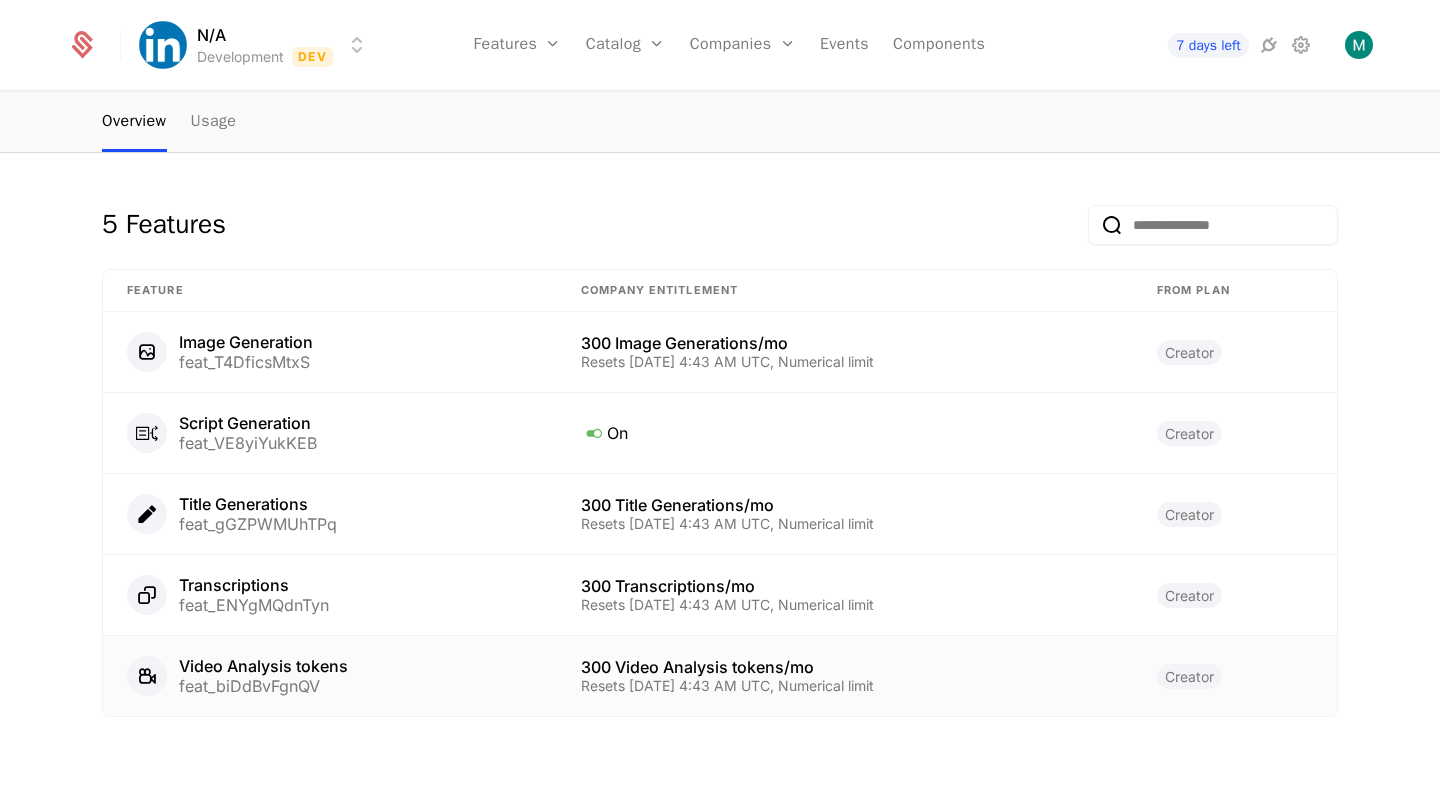 click on "Video Analysis tokens" at bounding box center (263, 666) 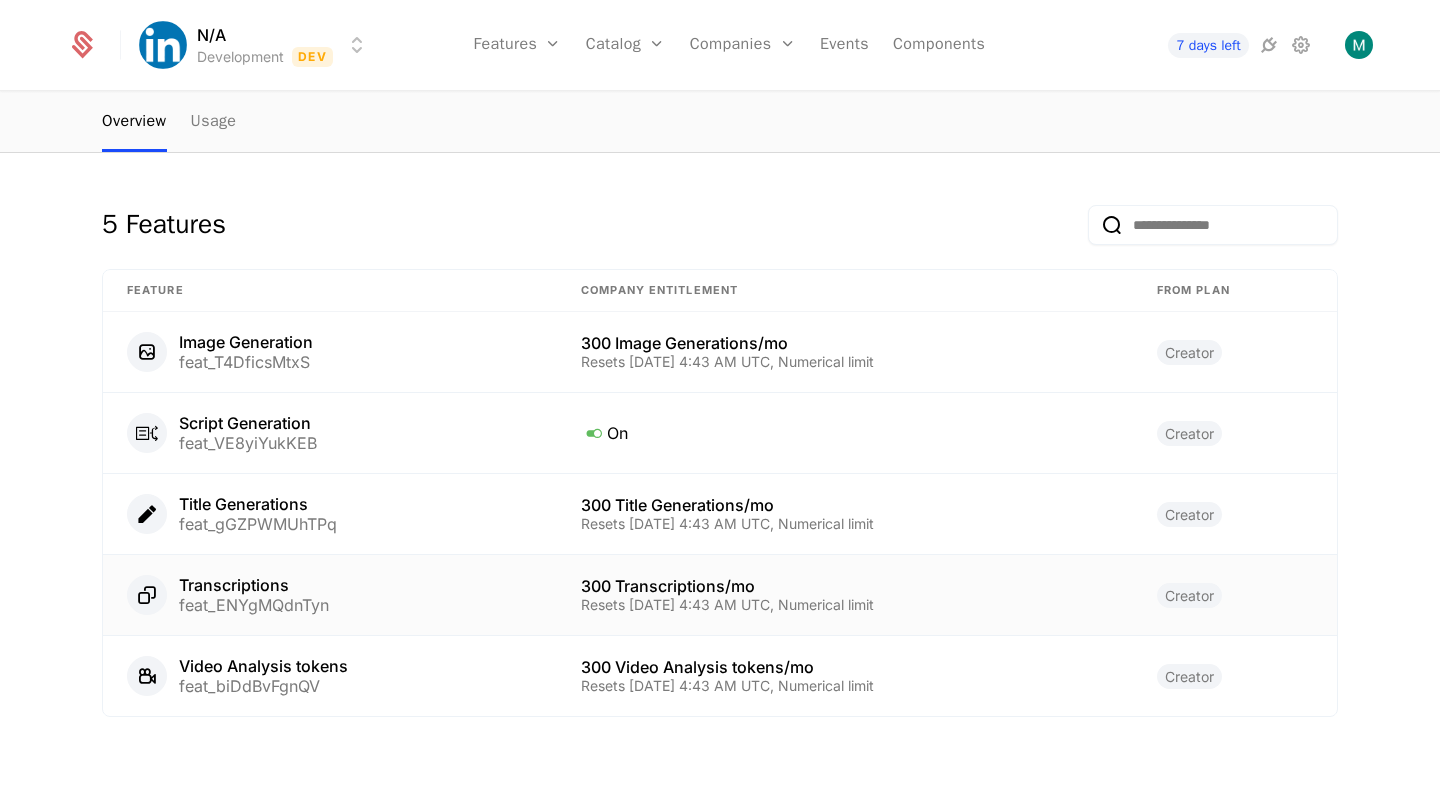 click on "feat_ENYgMQdnTyn" at bounding box center [254, 605] 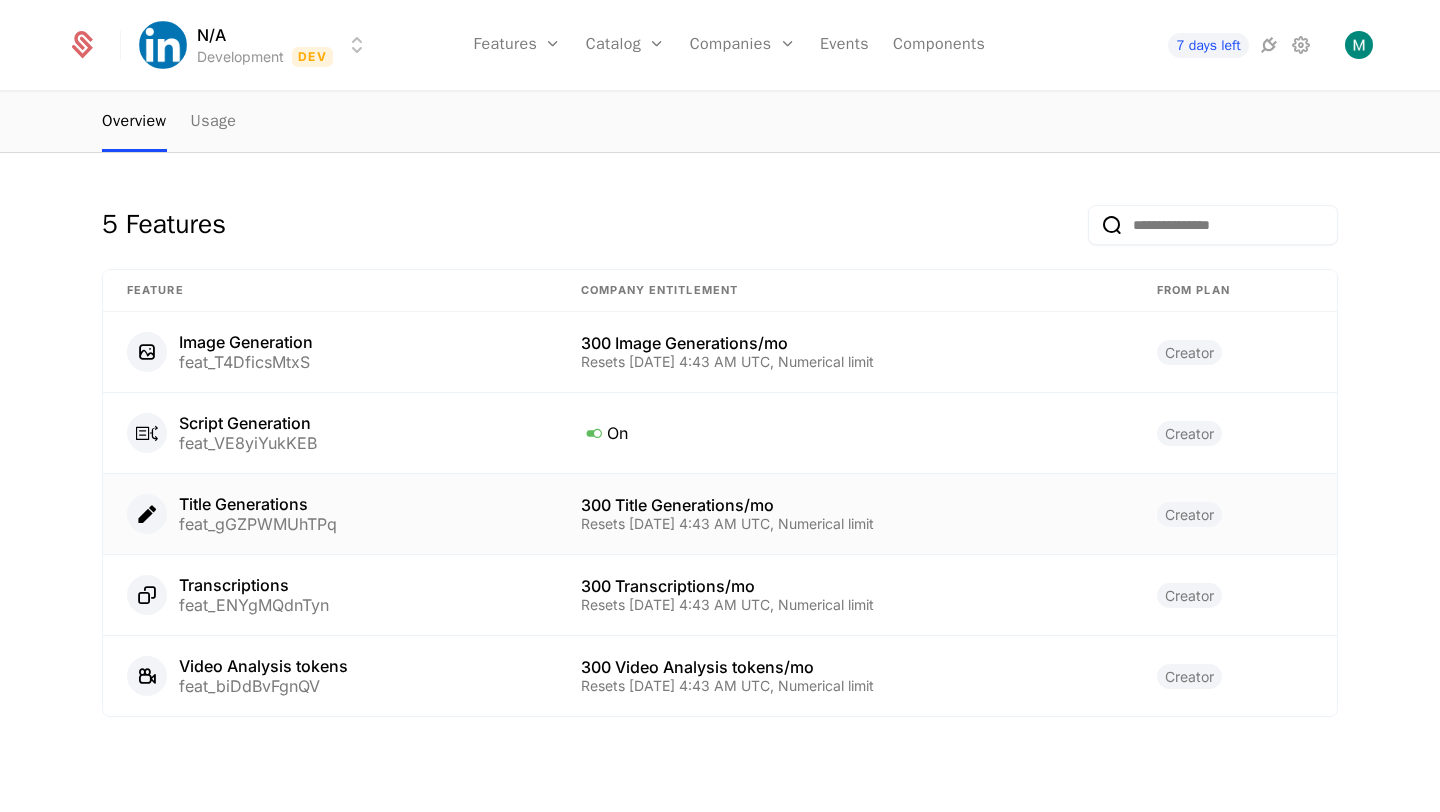 click on "Title Generations feat_gGZPWMUhTPq" at bounding box center (330, 514) 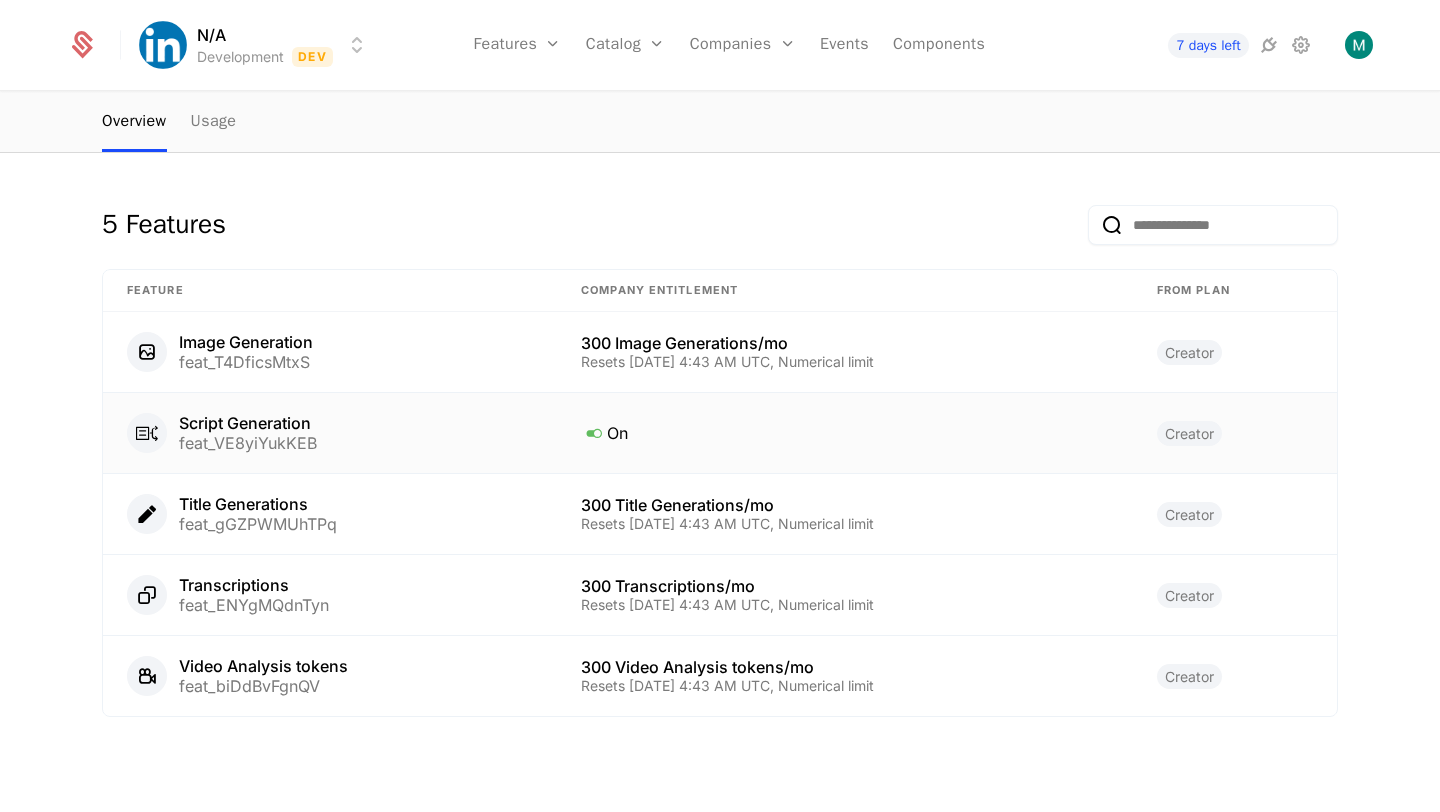 click on "Script Generation" at bounding box center (248, 423) 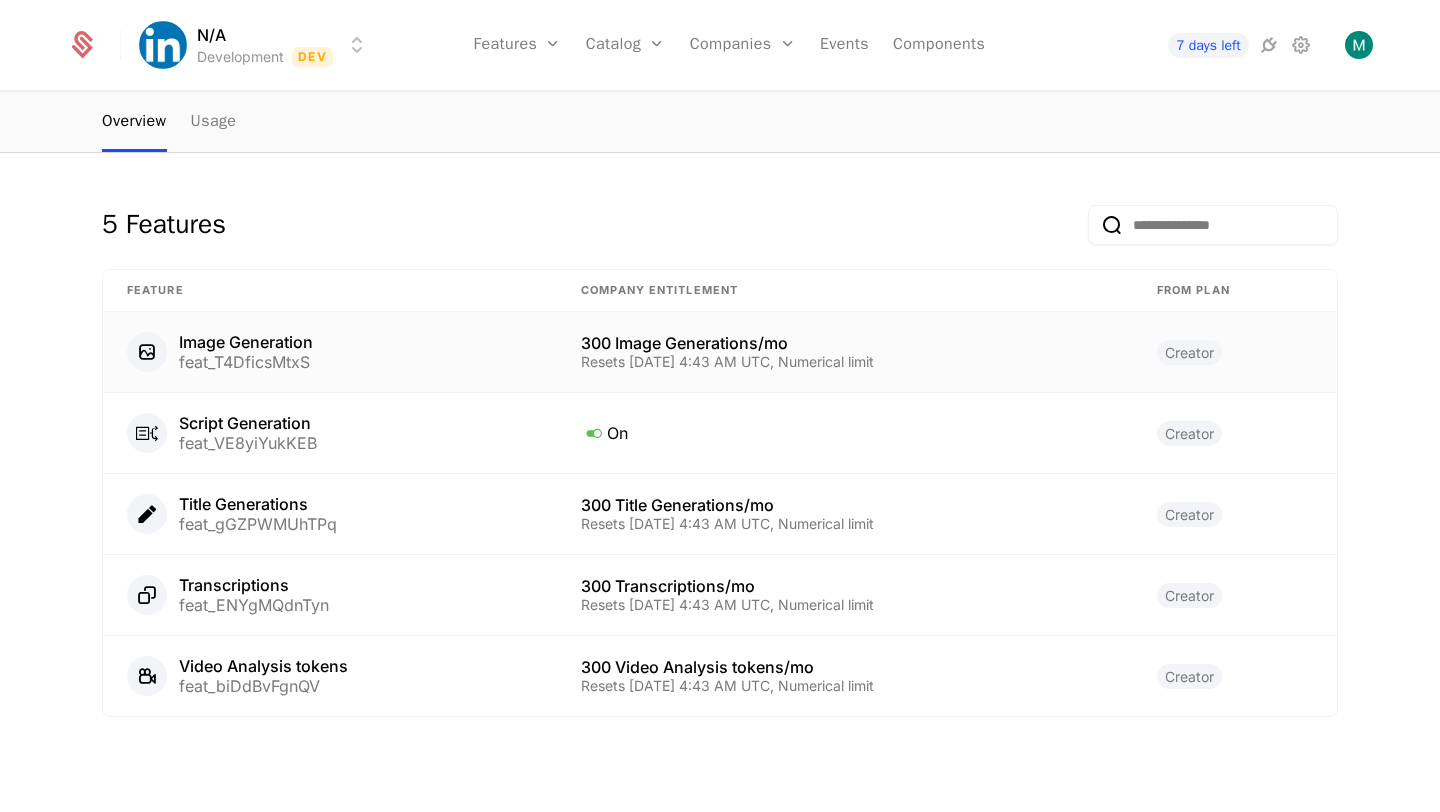 click on "feat_T4DficsMtxS" at bounding box center [246, 362] 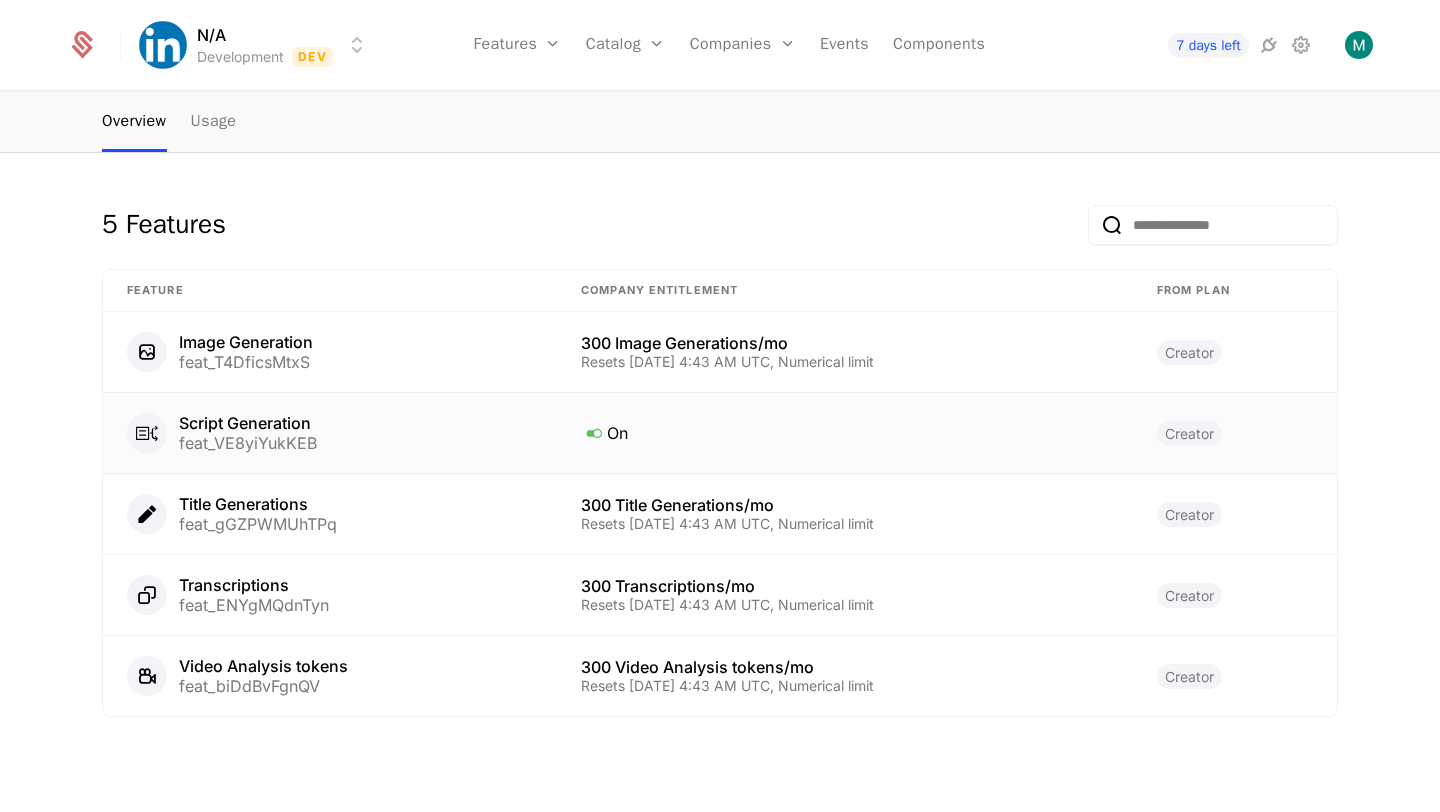 click on "Script Generation feat_VE8yiYukKEB" at bounding box center (330, 433) 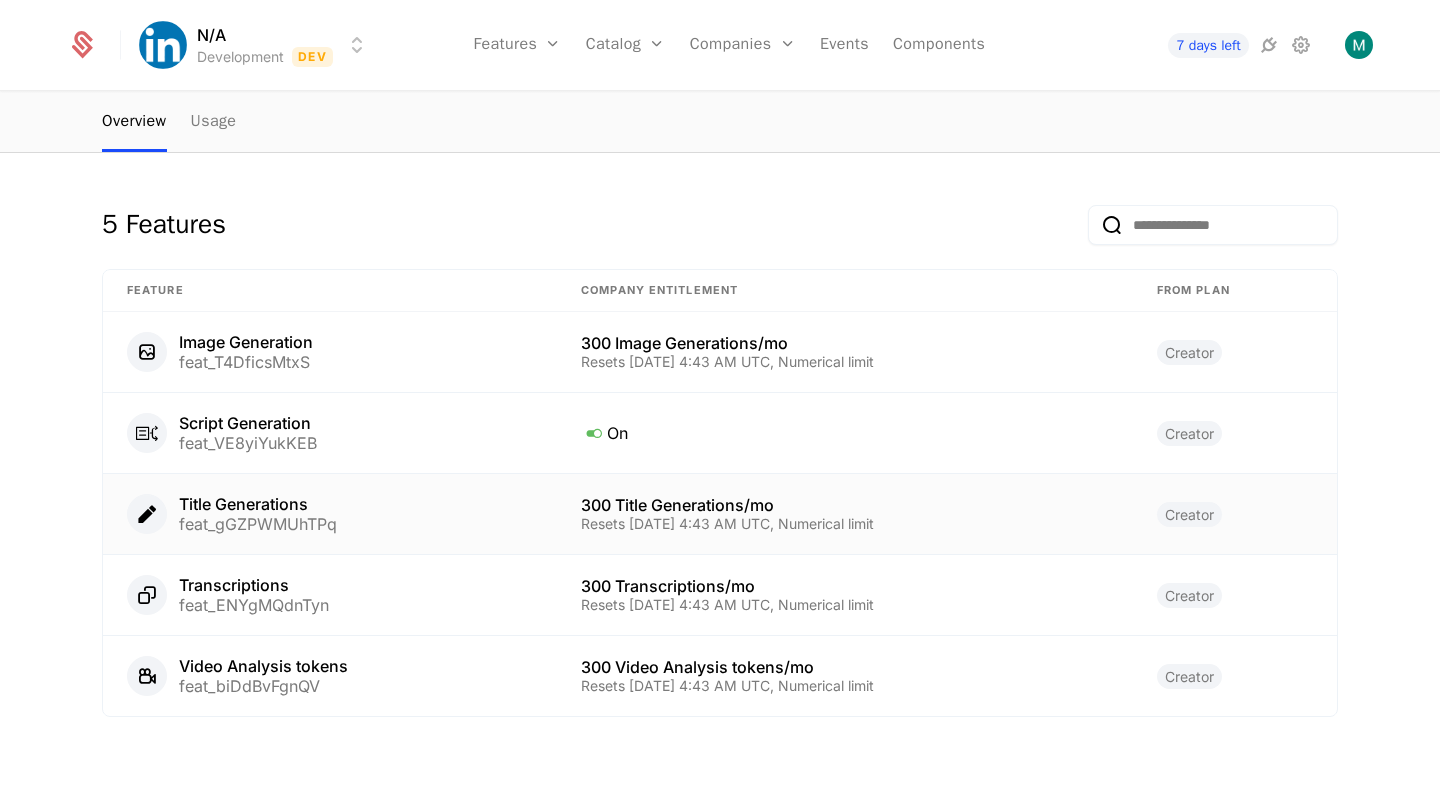 click on "Title Generations" at bounding box center (258, 504) 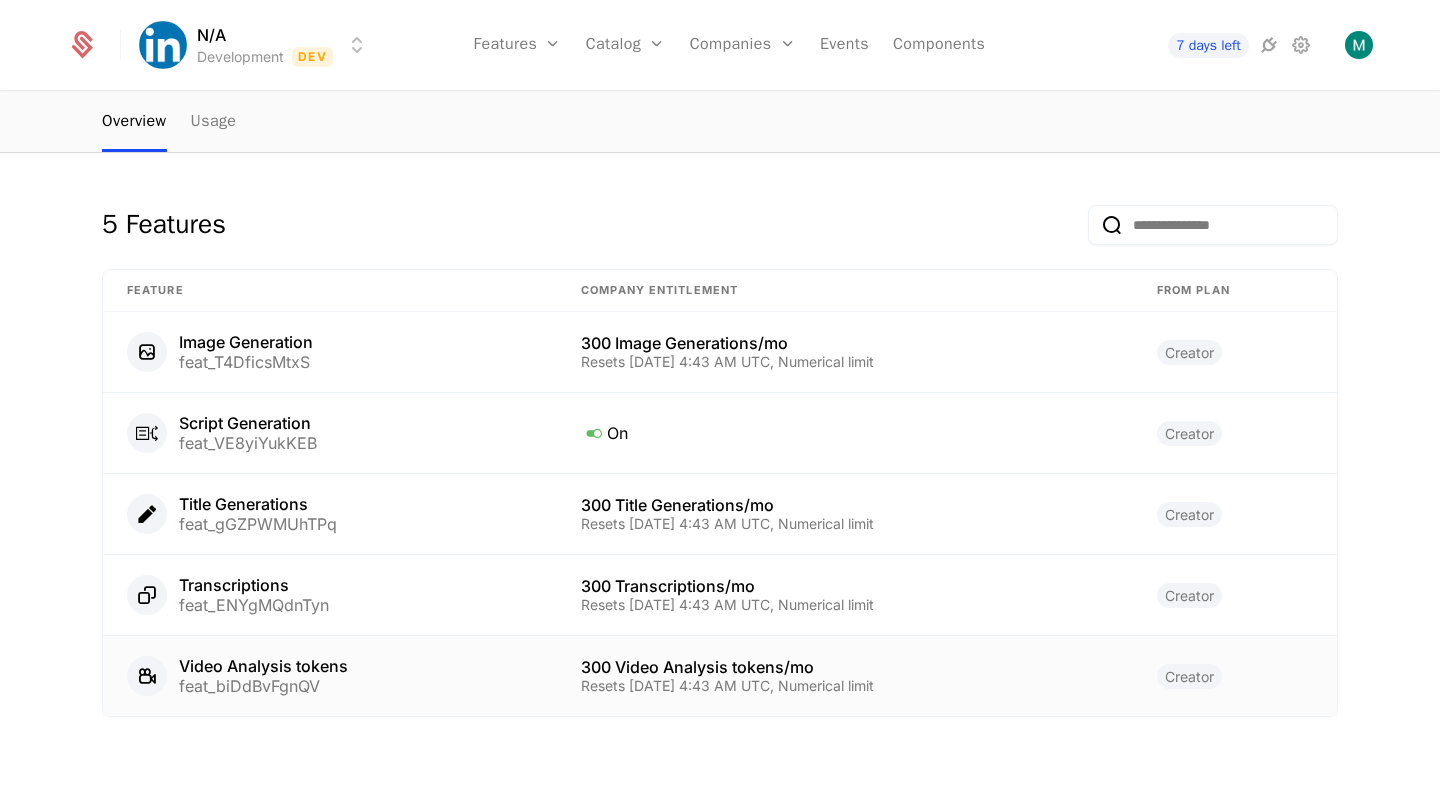 click on "Video Analysis tokens feat_biDdBvFgnQV" at bounding box center (330, 676) 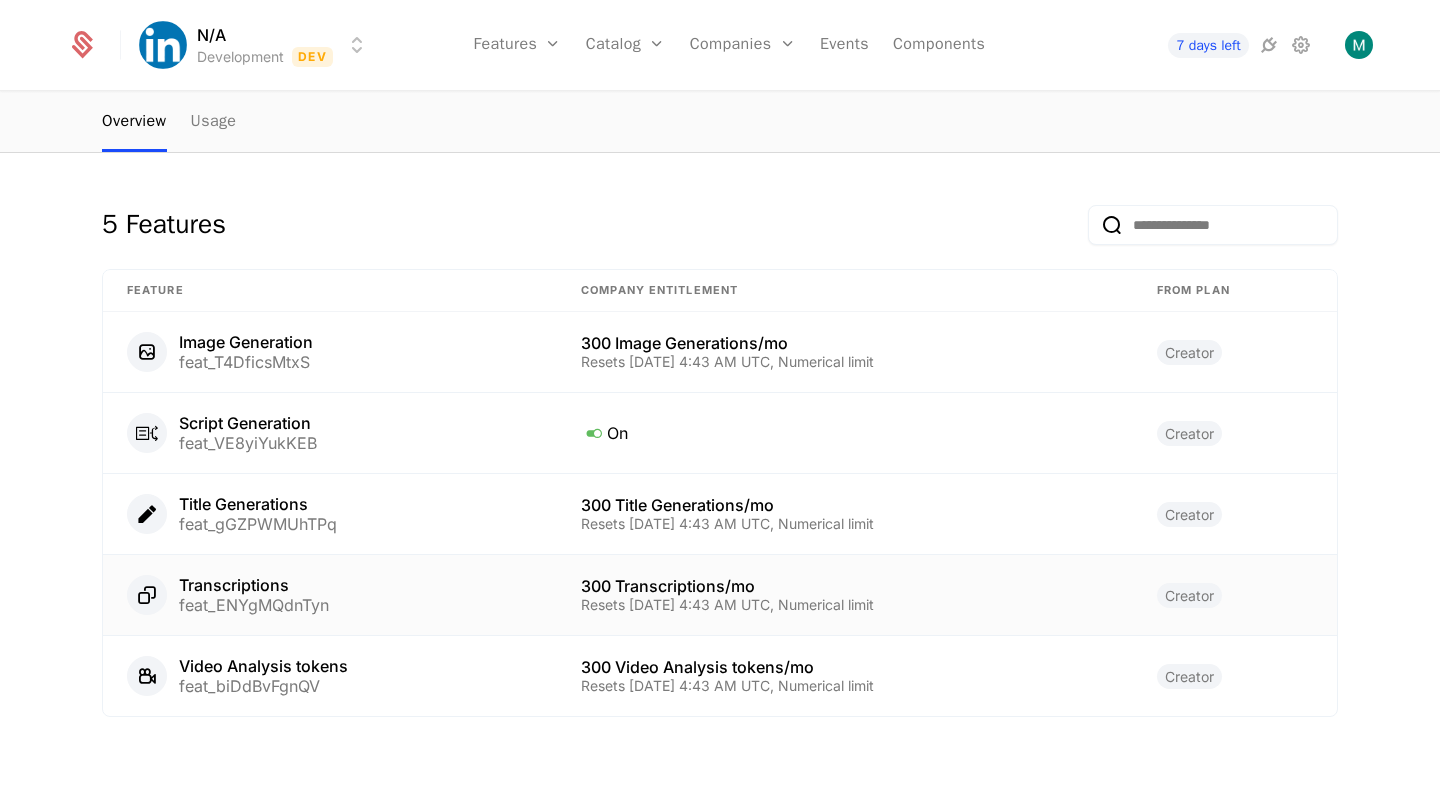 click on "Transcriptions" at bounding box center [254, 585] 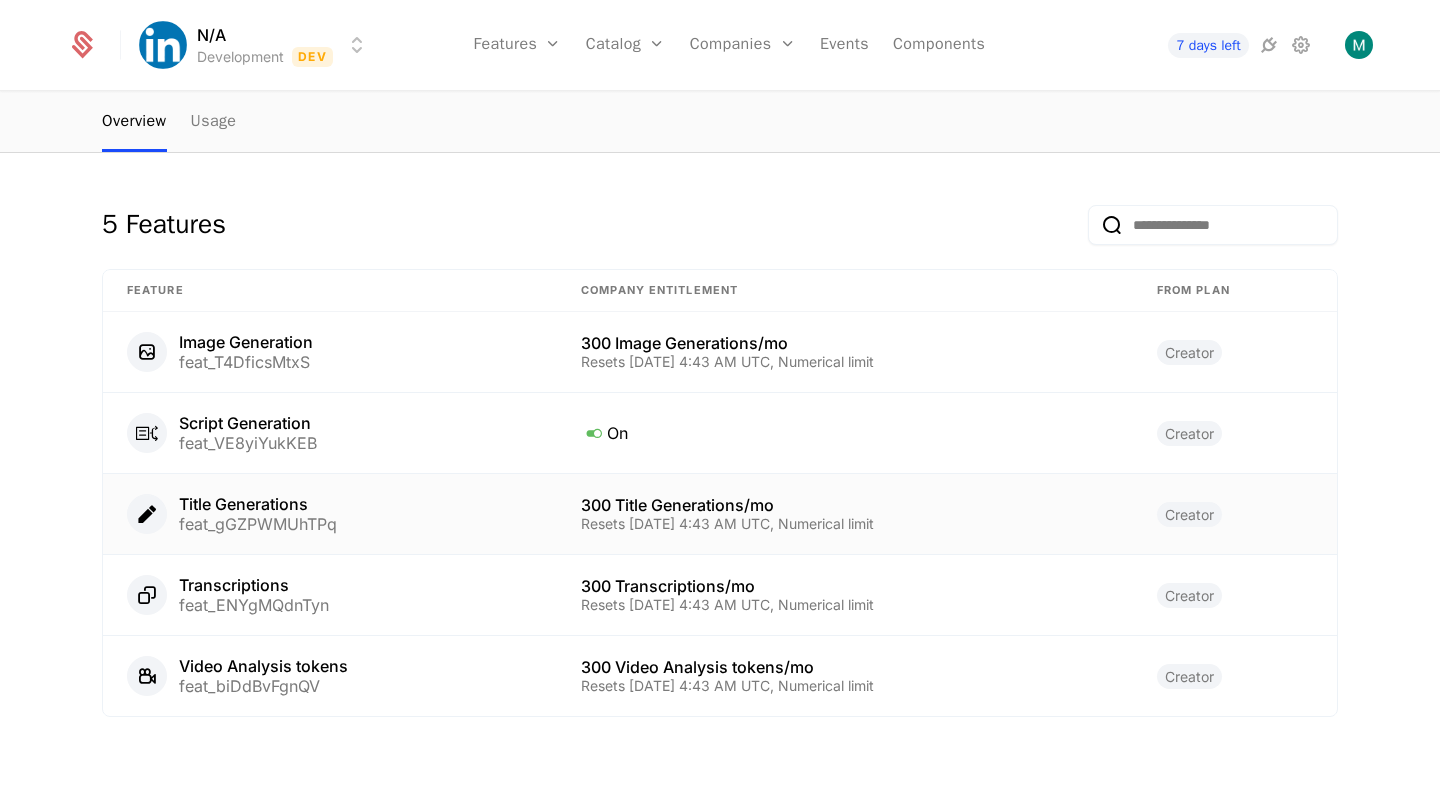click on "feat_gGZPWMUhTPq" at bounding box center (258, 524) 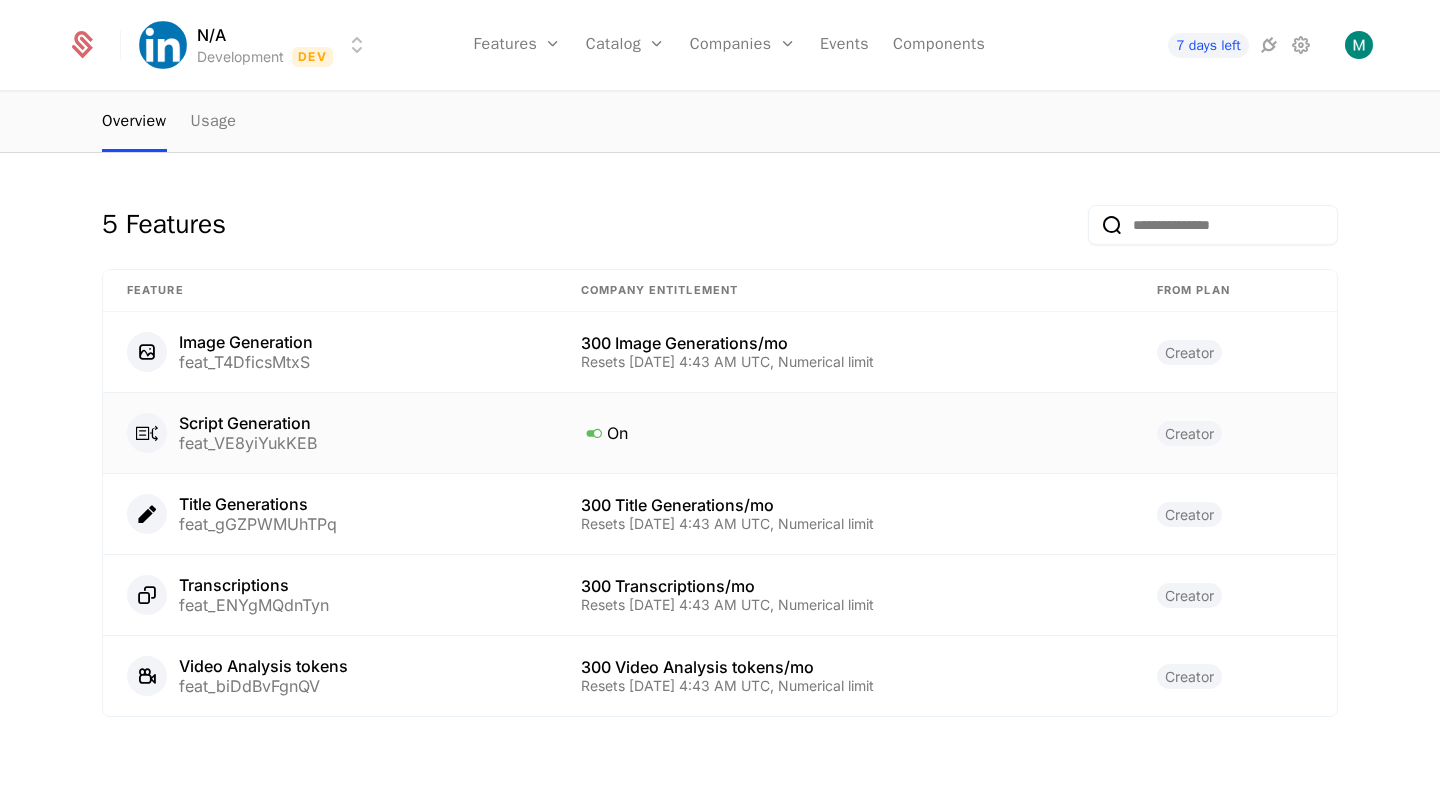 click on "feat_VE8yiYukKEB" at bounding box center (248, 443) 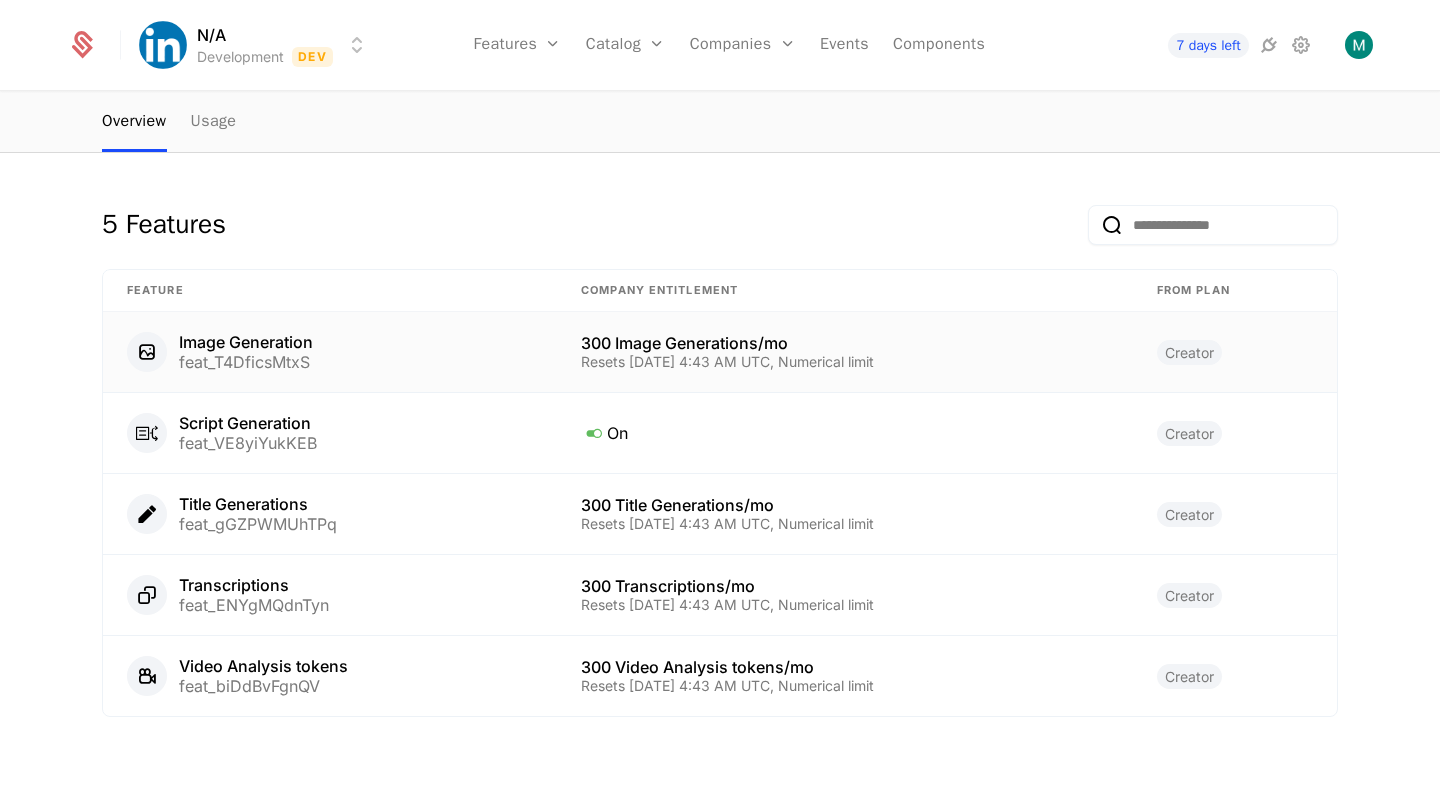 click on "feat_T4DficsMtxS" at bounding box center [246, 362] 